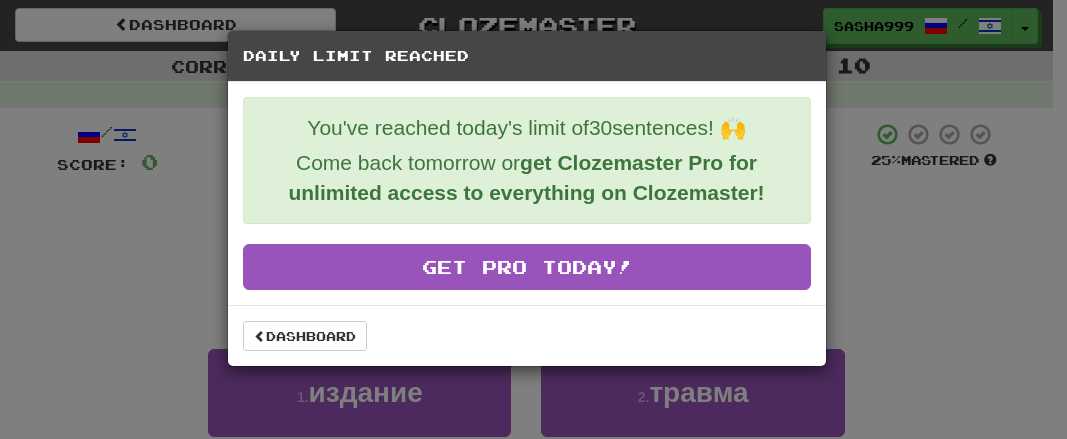 scroll, scrollTop: 921, scrollLeft: 0, axis: vertical 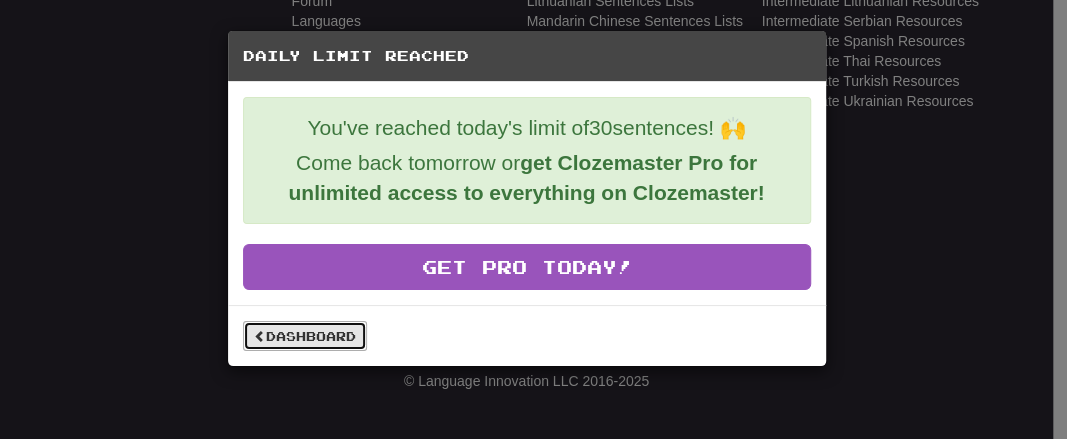 click on "Dashboard" at bounding box center (305, 336) 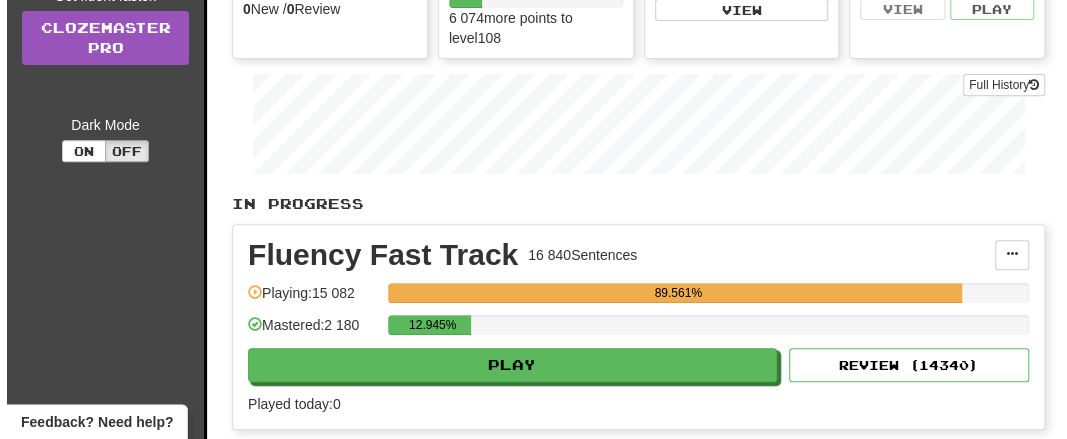 scroll, scrollTop: 416, scrollLeft: 0, axis: vertical 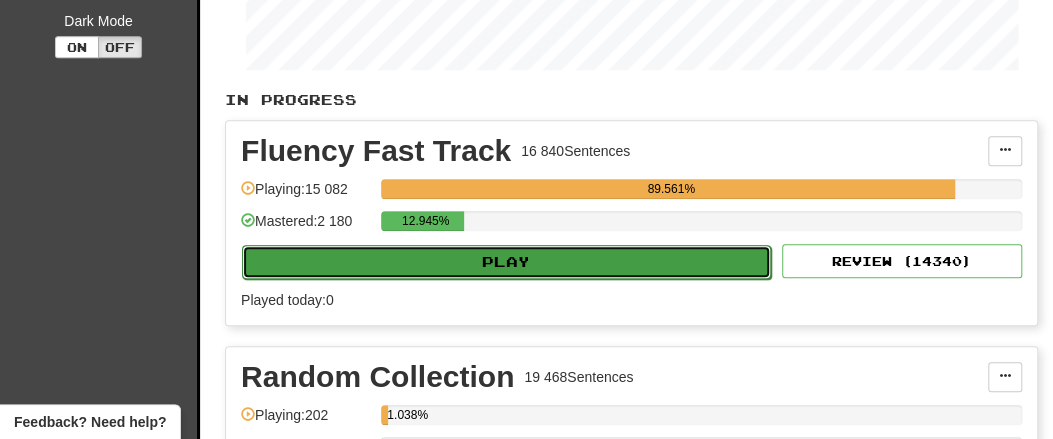 click on "Play" at bounding box center (506, 262) 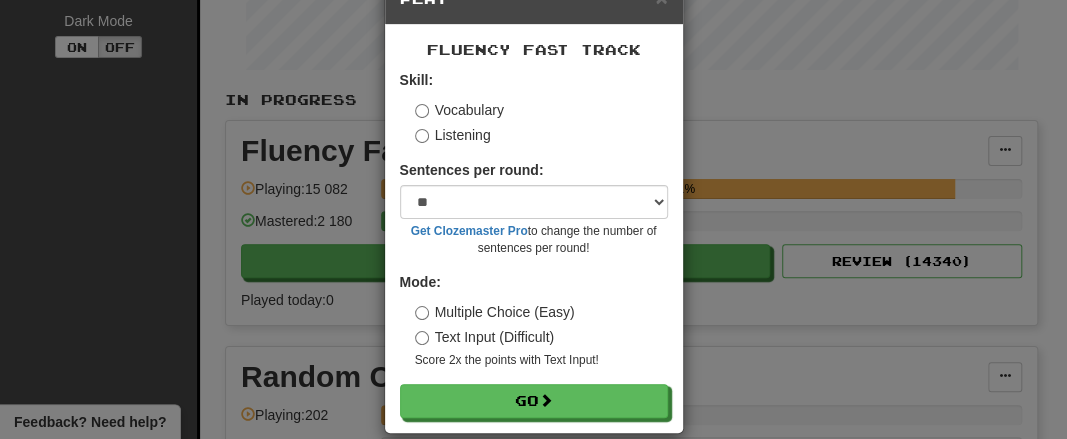 scroll, scrollTop: 81, scrollLeft: 0, axis: vertical 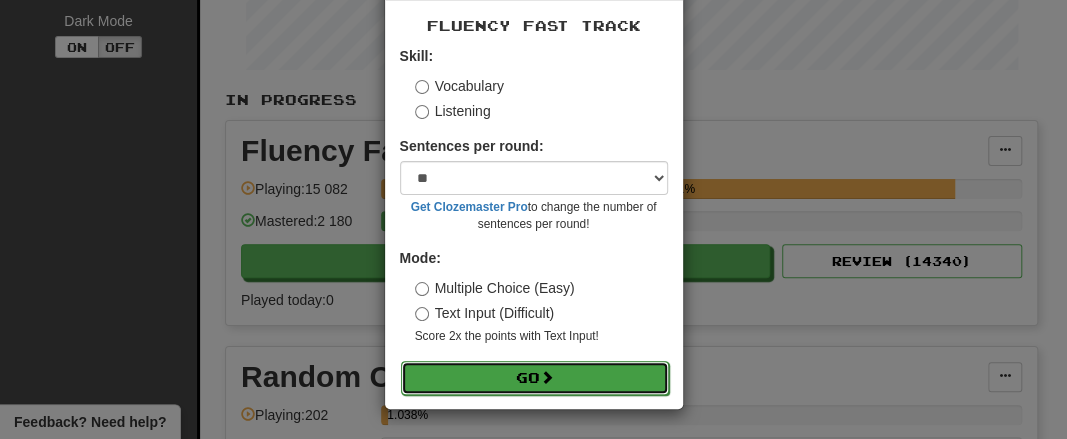 click on "Go" at bounding box center (535, 378) 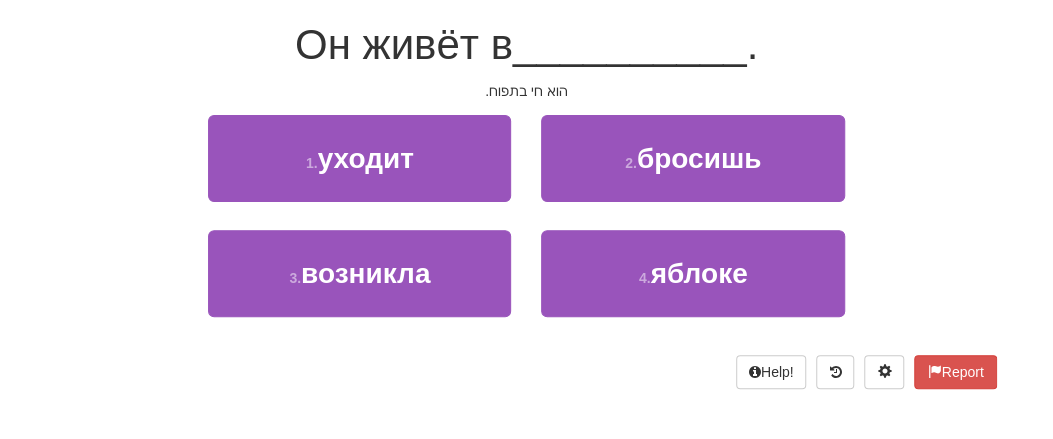 scroll, scrollTop: 208, scrollLeft: 0, axis: vertical 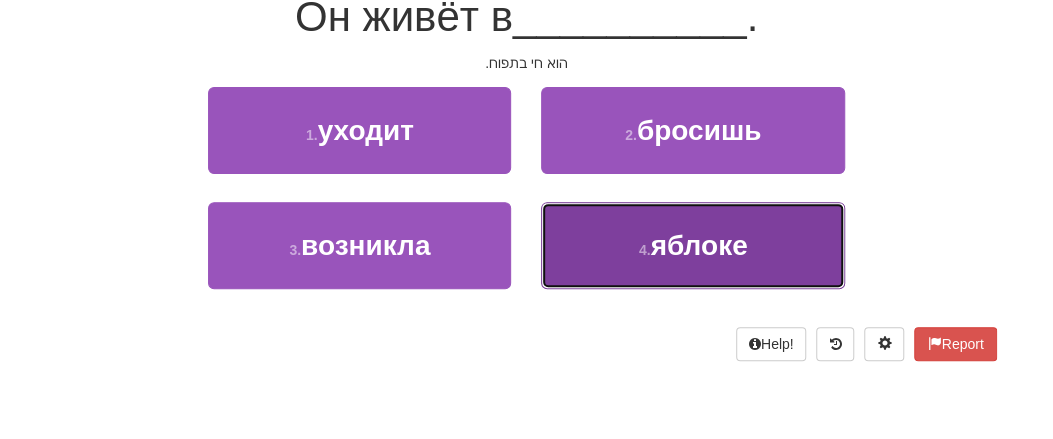 click on "4 .  яблоке" at bounding box center (692, 245) 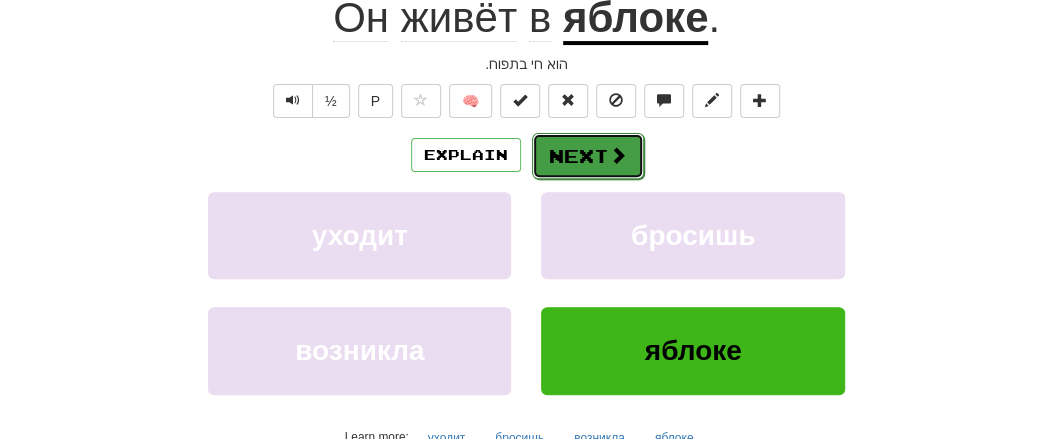 click on "Next" at bounding box center [588, 156] 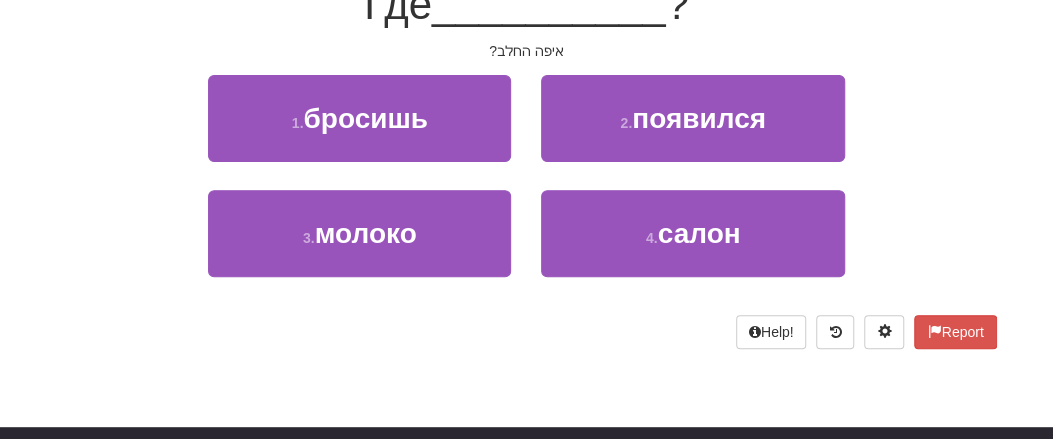 scroll, scrollTop: 208, scrollLeft: 0, axis: vertical 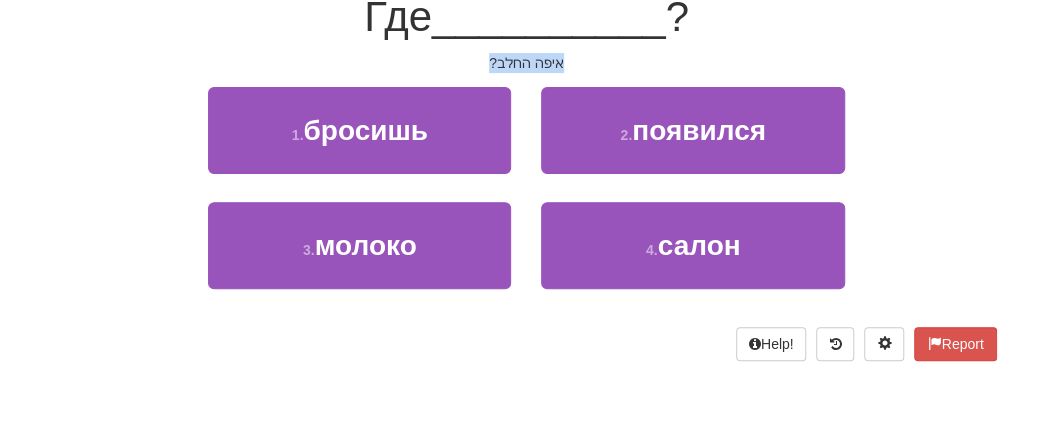 drag, startPoint x: 471, startPoint y: 62, endPoint x: 589, endPoint y: 61, distance: 118.004234 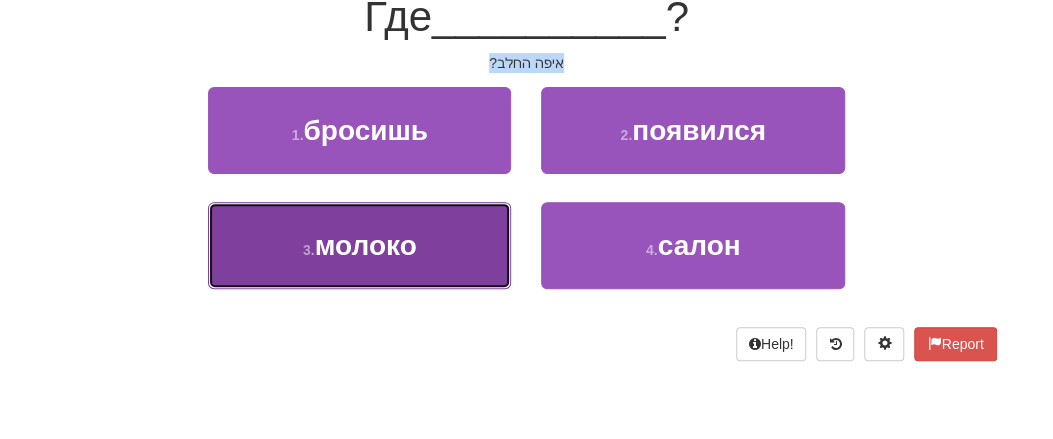 click on "молоко" at bounding box center (366, 245) 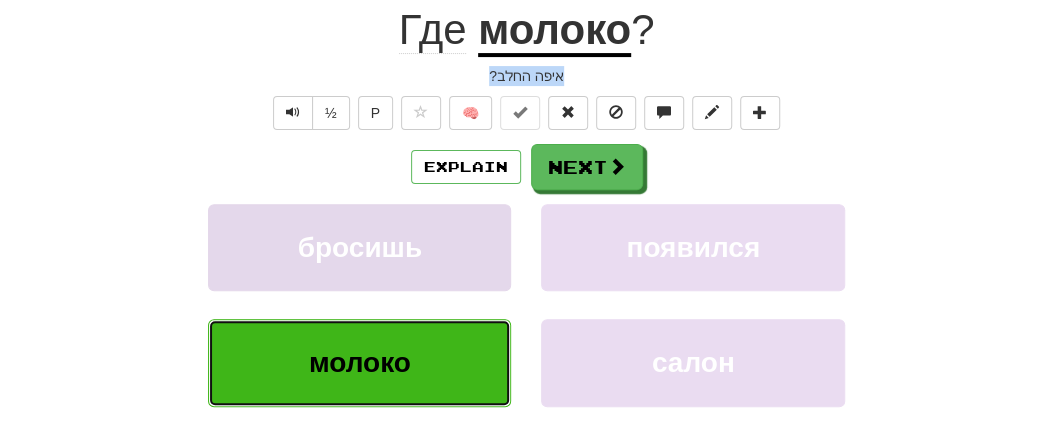 scroll, scrollTop: 220, scrollLeft: 0, axis: vertical 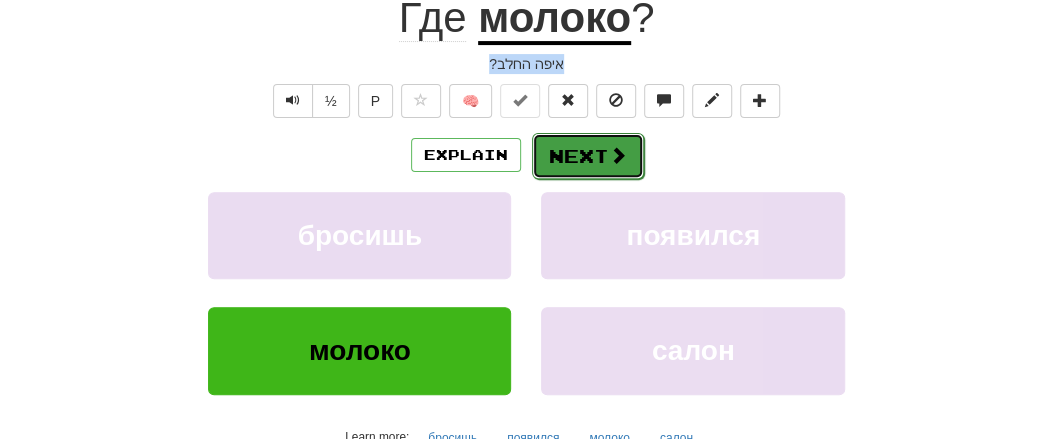 click at bounding box center (618, 155) 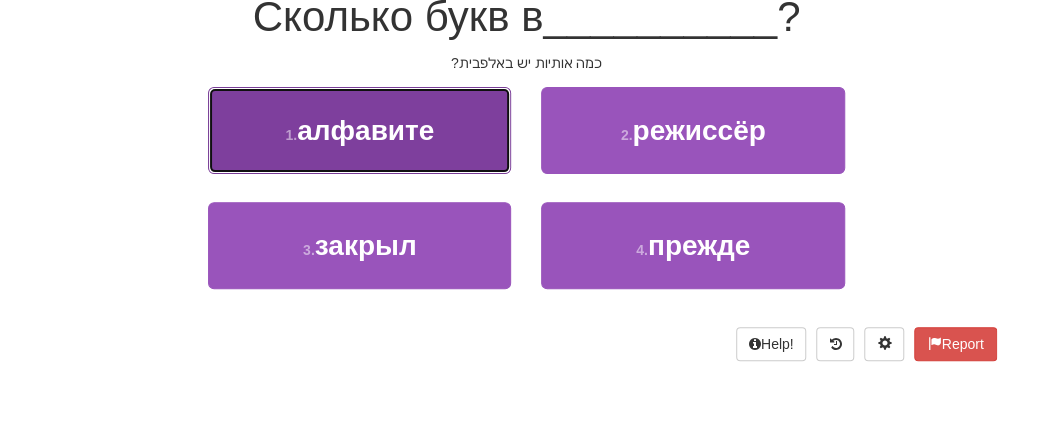 click on "алфавите" at bounding box center [365, 130] 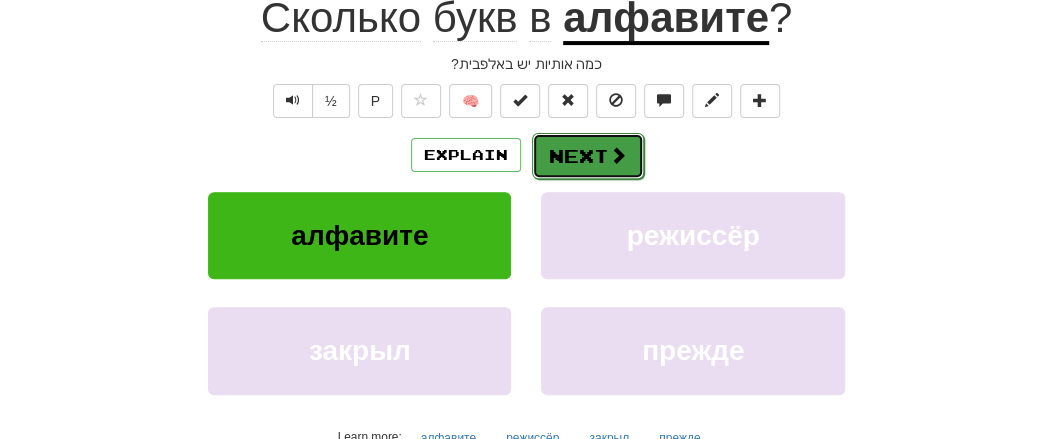 click on "Next" at bounding box center [588, 156] 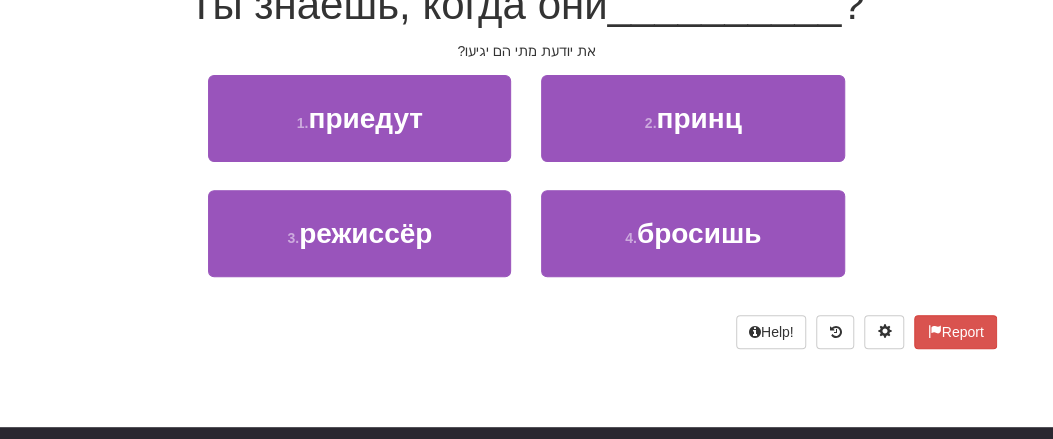 scroll, scrollTop: 208, scrollLeft: 0, axis: vertical 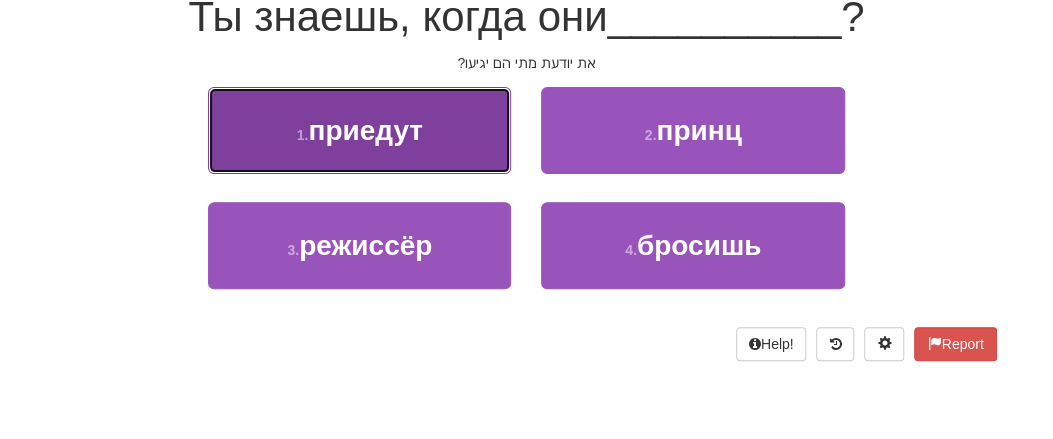 click on "1 .  приедут" at bounding box center [359, 130] 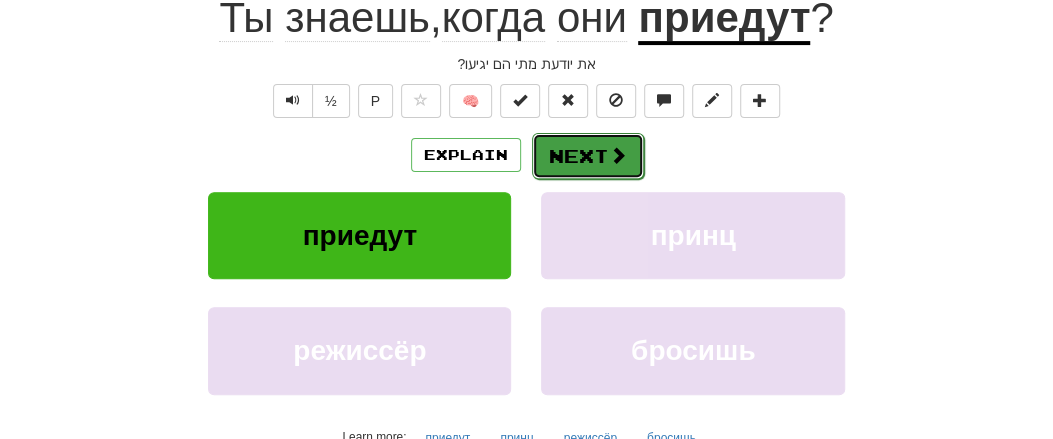 click on "Next" at bounding box center [588, 156] 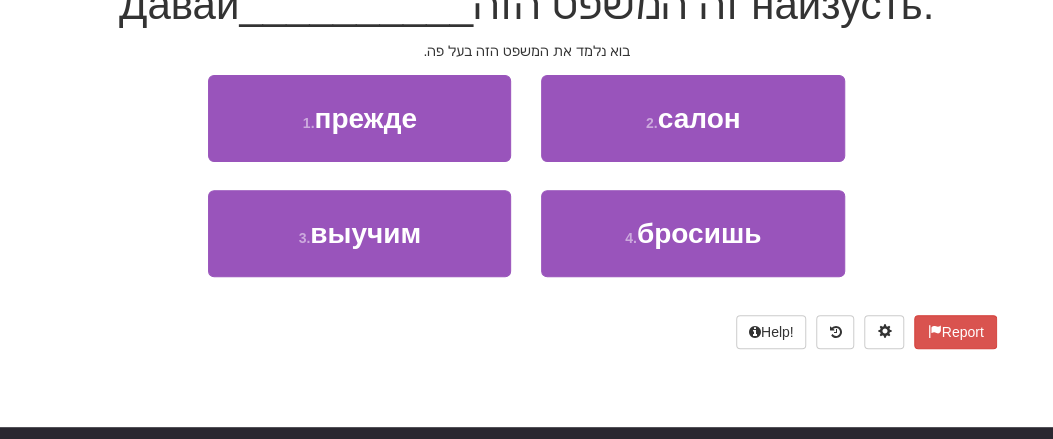 scroll, scrollTop: 208, scrollLeft: 0, axis: vertical 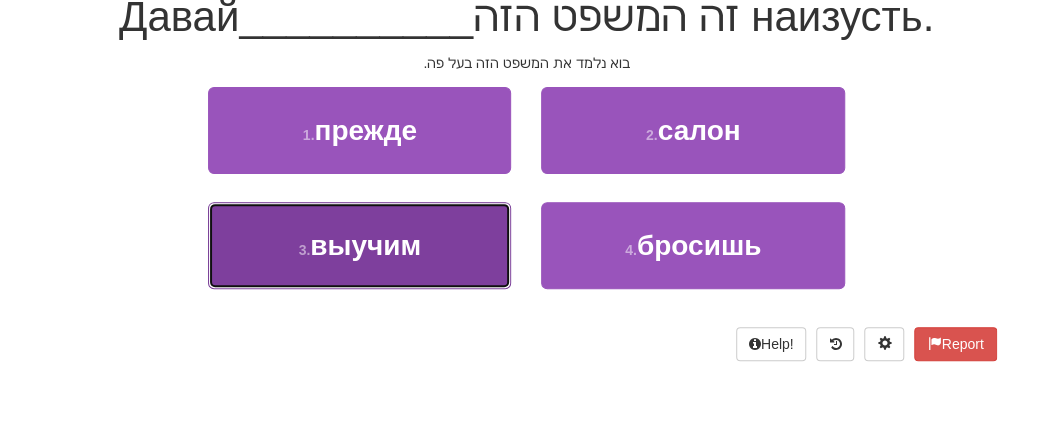 click on "3 ." at bounding box center [305, 250] 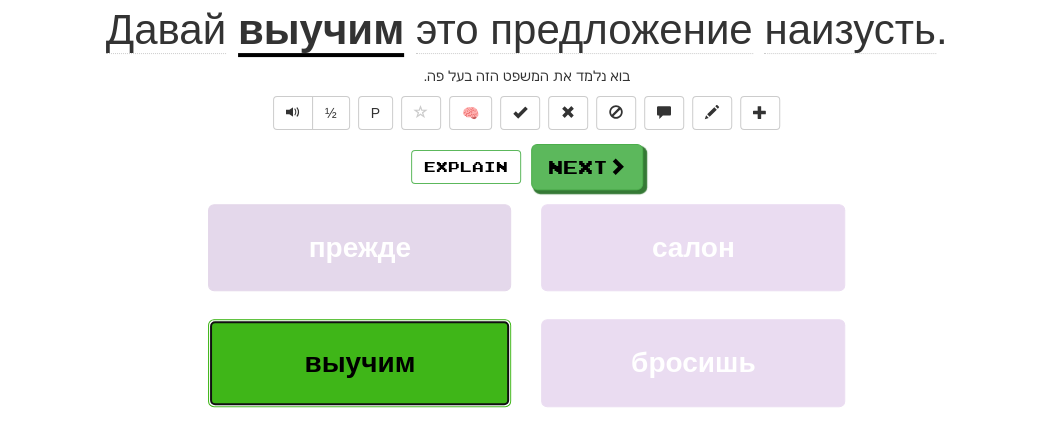 scroll, scrollTop: 220, scrollLeft: 0, axis: vertical 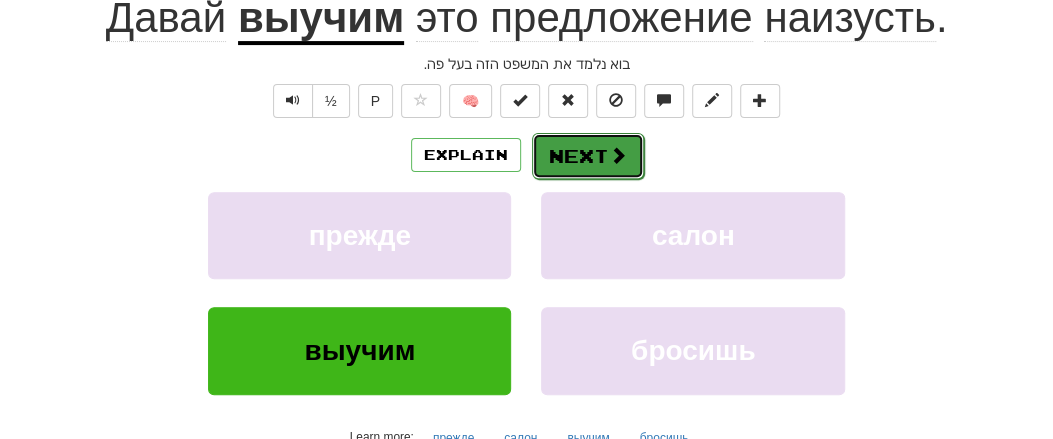 click on "Next" at bounding box center [588, 156] 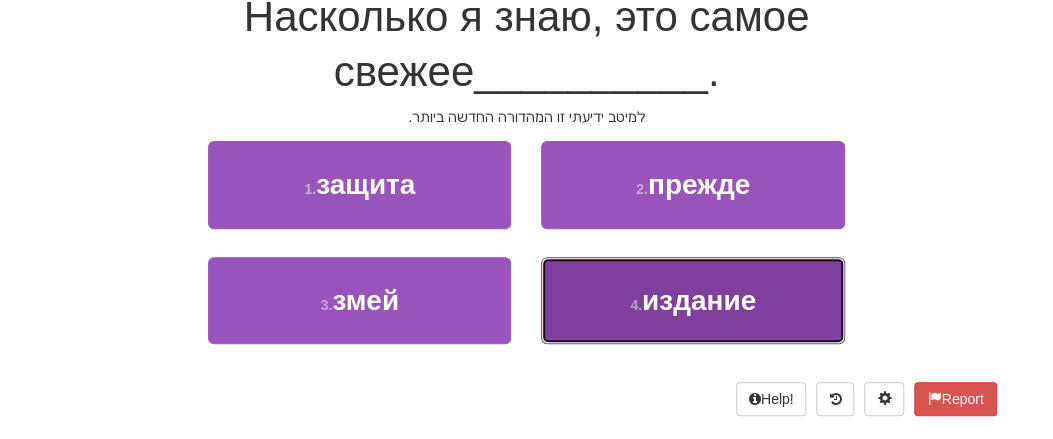 click on "издание" at bounding box center [699, 300] 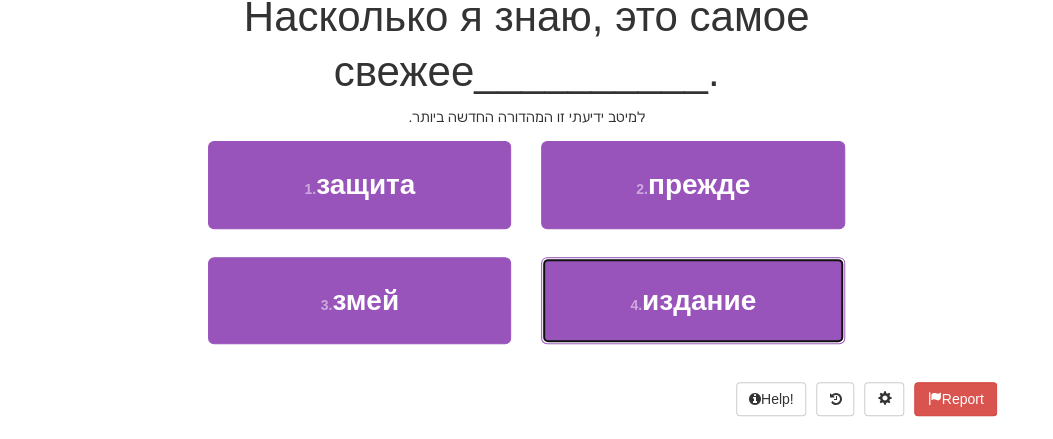 scroll, scrollTop: 220, scrollLeft: 0, axis: vertical 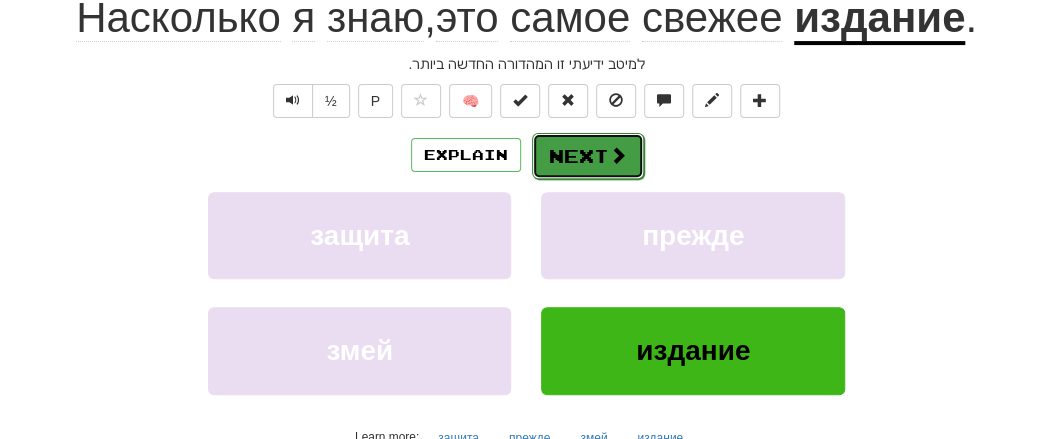 click on "Next" at bounding box center [588, 156] 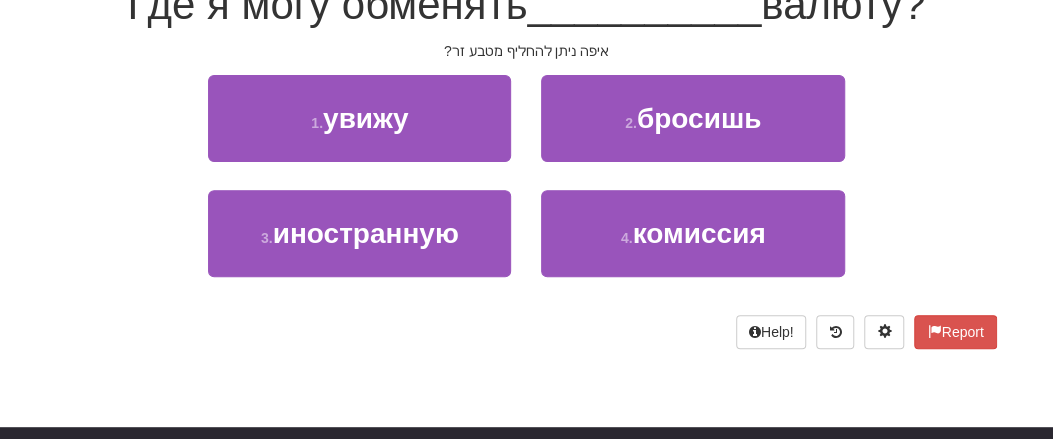 scroll, scrollTop: 208, scrollLeft: 0, axis: vertical 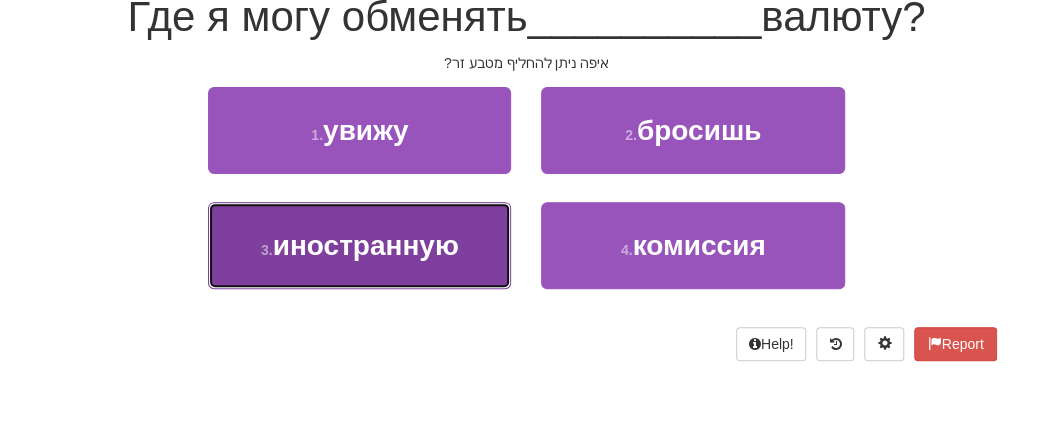 click on "иностранную" at bounding box center [366, 245] 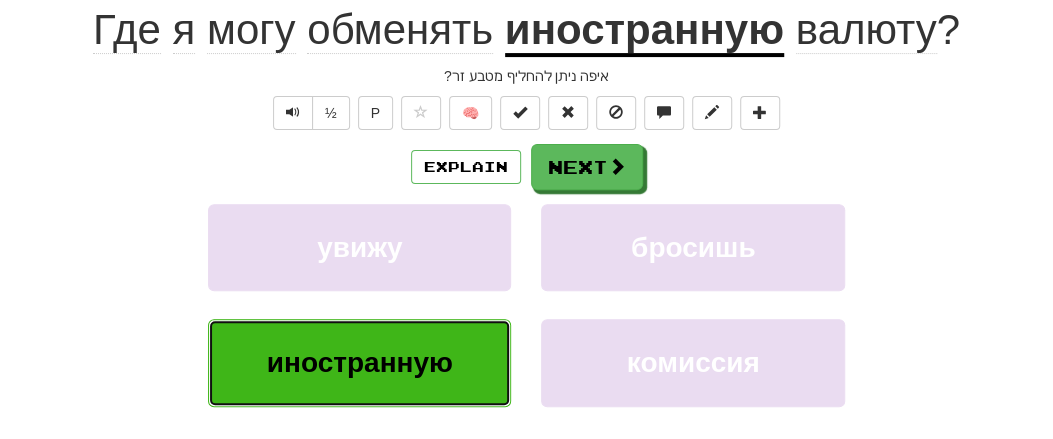 scroll, scrollTop: 220, scrollLeft: 0, axis: vertical 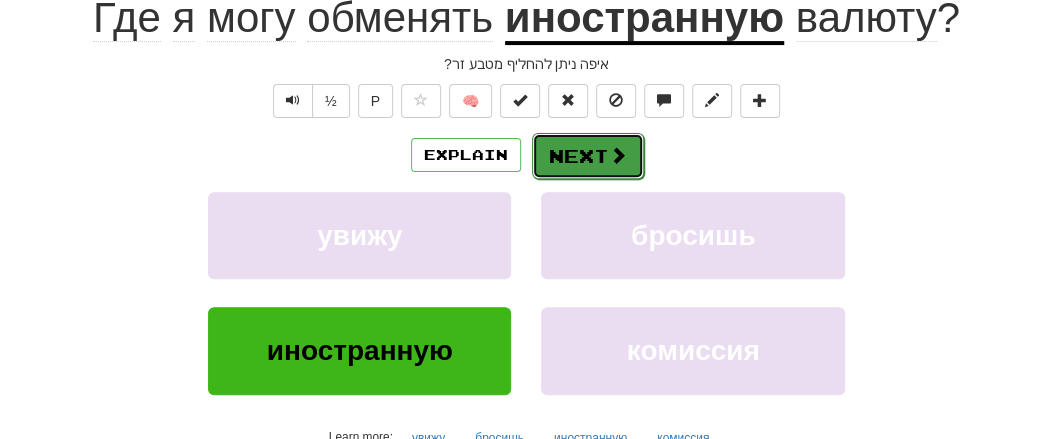 click on "Next" at bounding box center (588, 156) 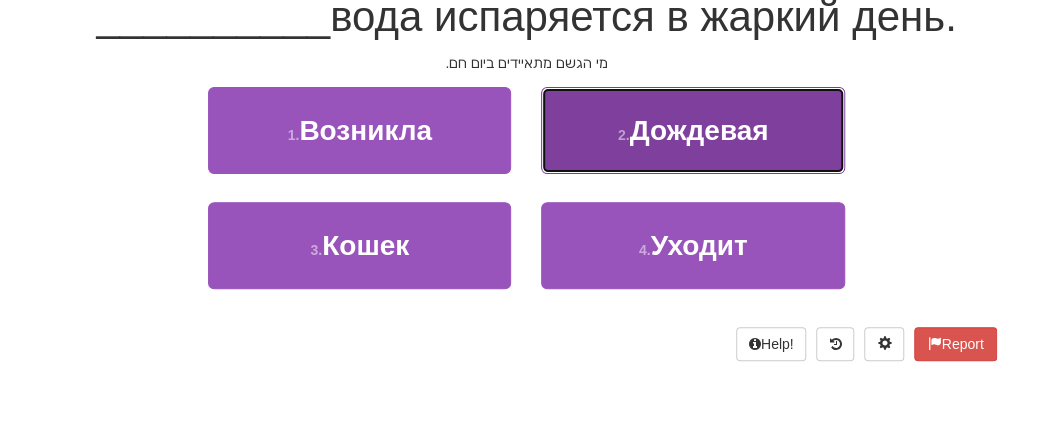click on "2 .  Дождевая" at bounding box center (692, 130) 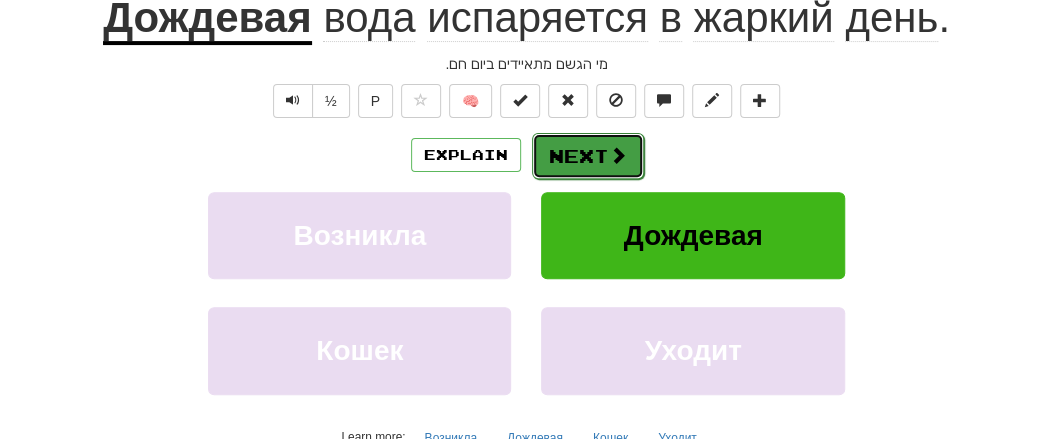 click on "Next" at bounding box center [588, 156] 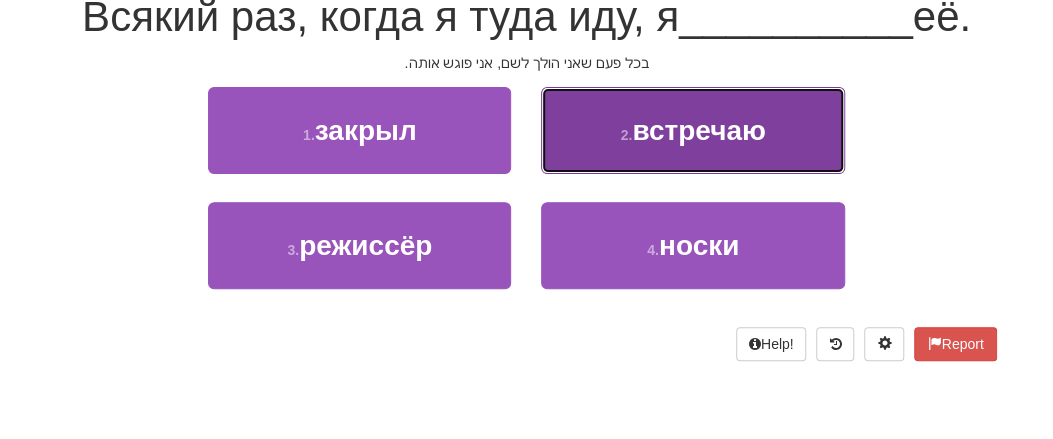 click on "2 .  встречаю" at bounding box center [692, 130] 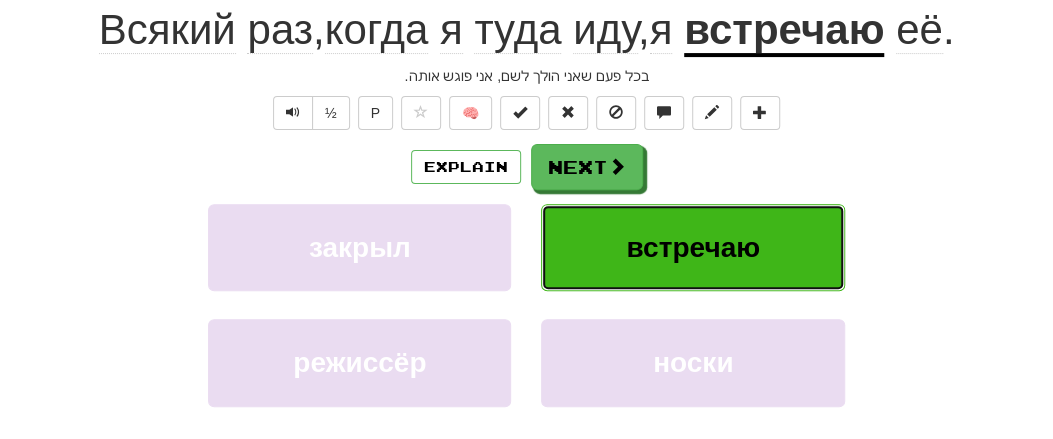 scroll, scrollTop: 220, scrollLeft: 0, axis: vertical 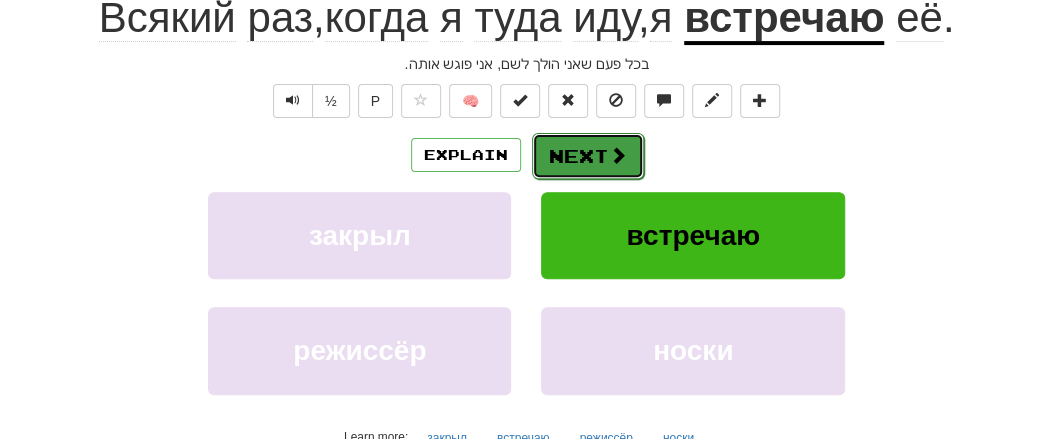 click on "Next" at bounding box center [588, 156] 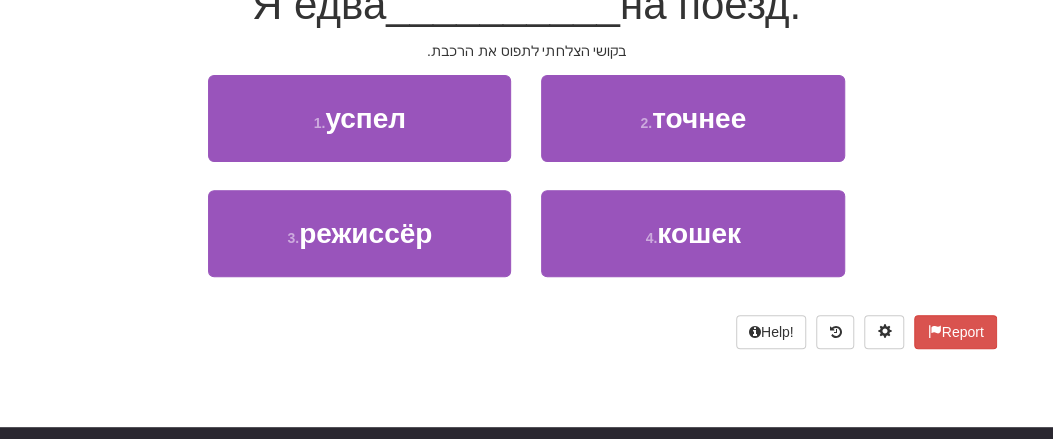 scroll, scrollTop: 208, scrollLeft: 0, axis: vertical 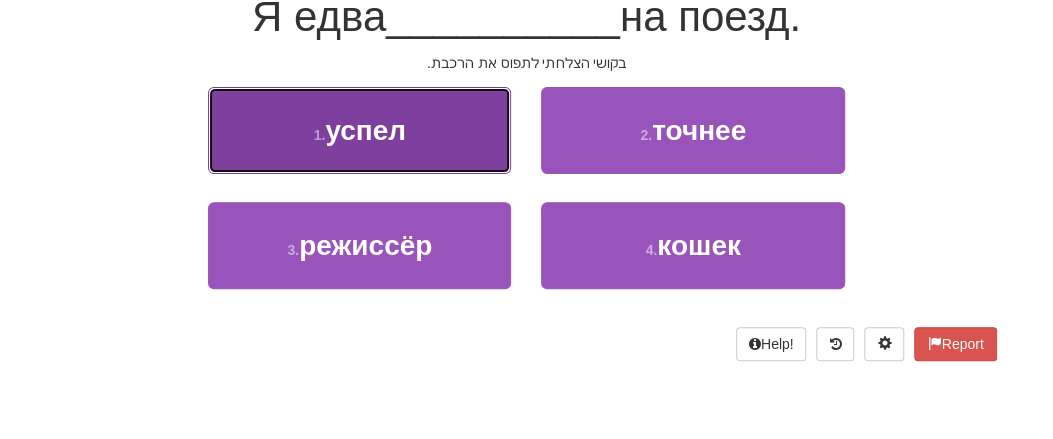 click on "успел" at bounding box center (365, 130) 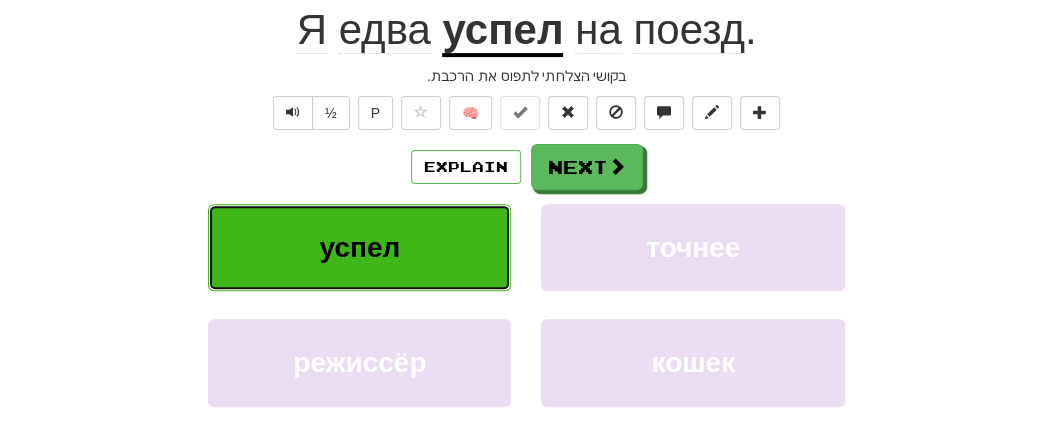 scroll, scrollTop: 220, scrollLeft: 0, axis: vertical 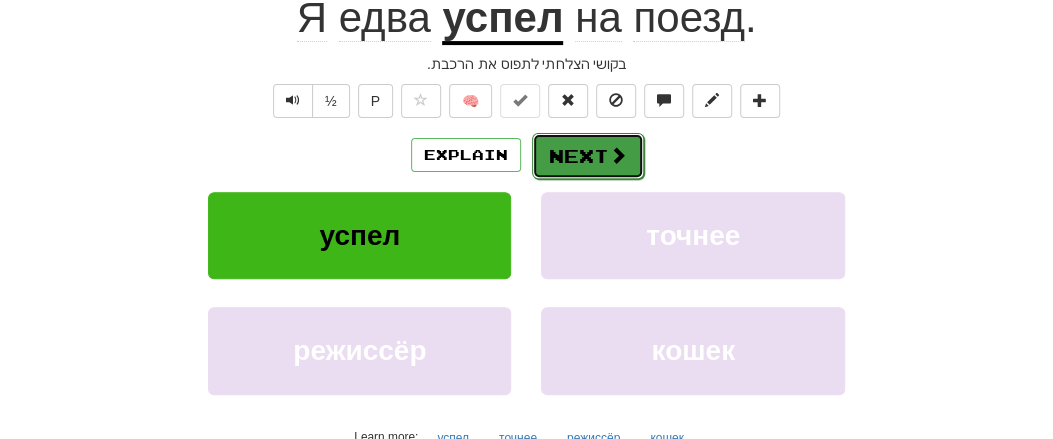 click on "Next" at bounding box center (588, 156) 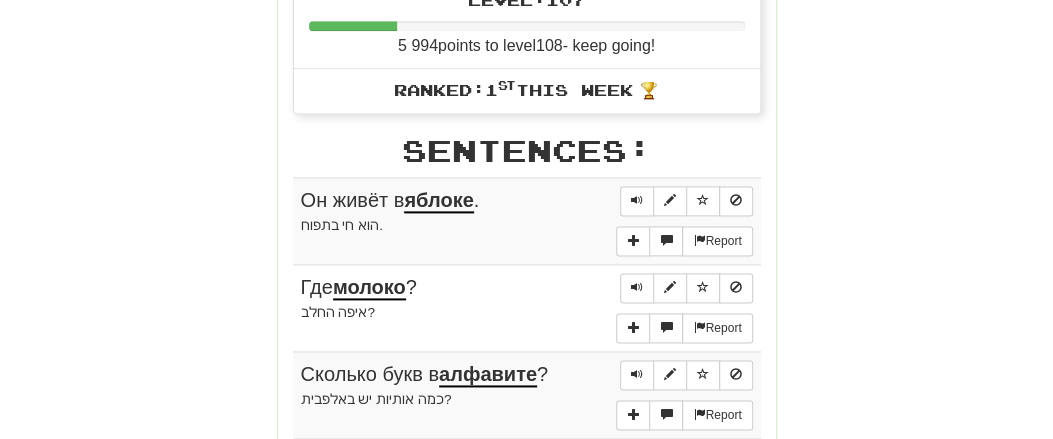 scroll, scrollTop: 1036, scrollLeft: 0, axis: vertical 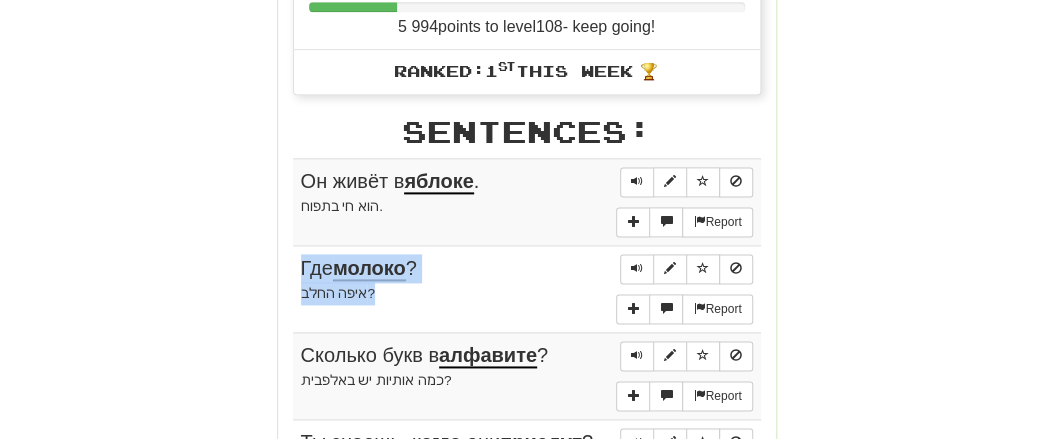 drag, startPoint x: 282, startPoint y: 161, endPoint x: 589, endPoint y: 311, distance: 341.68552 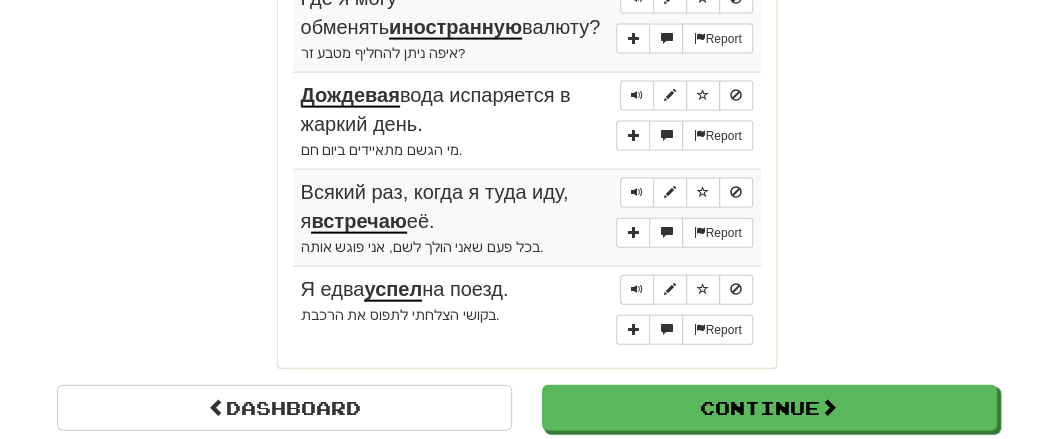 scroll, scrollTop: 1764, scrollLeft: 0, axis: vertical 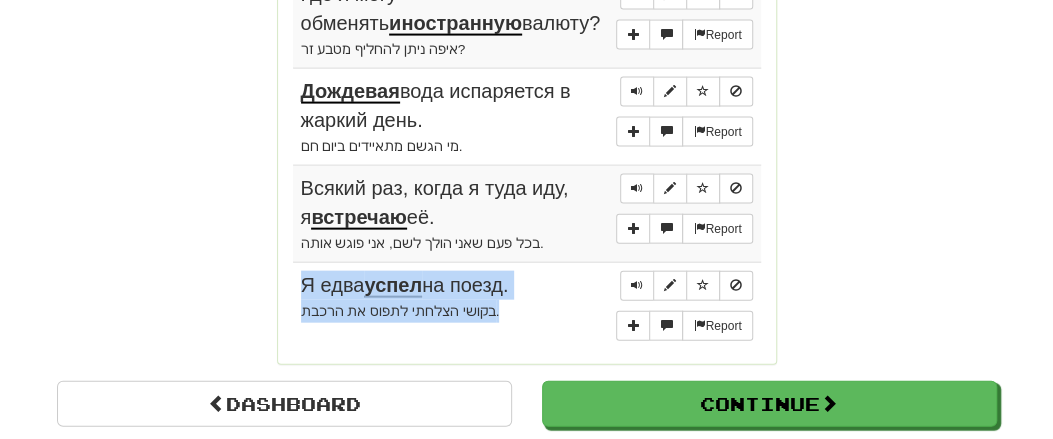 click on "Report Я едва  успел  на поезд. [PHONE]" at bounding box center [527, 306] 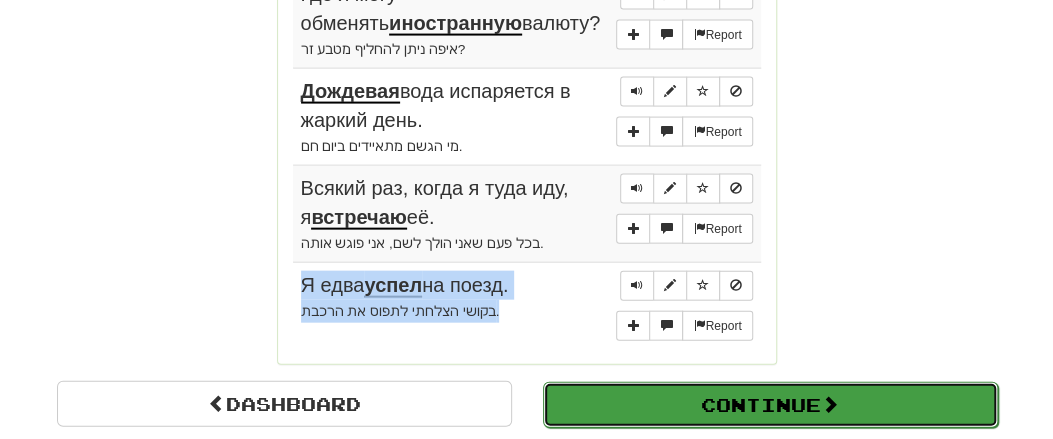 click on "Continue" at bounding box center [770, 405] 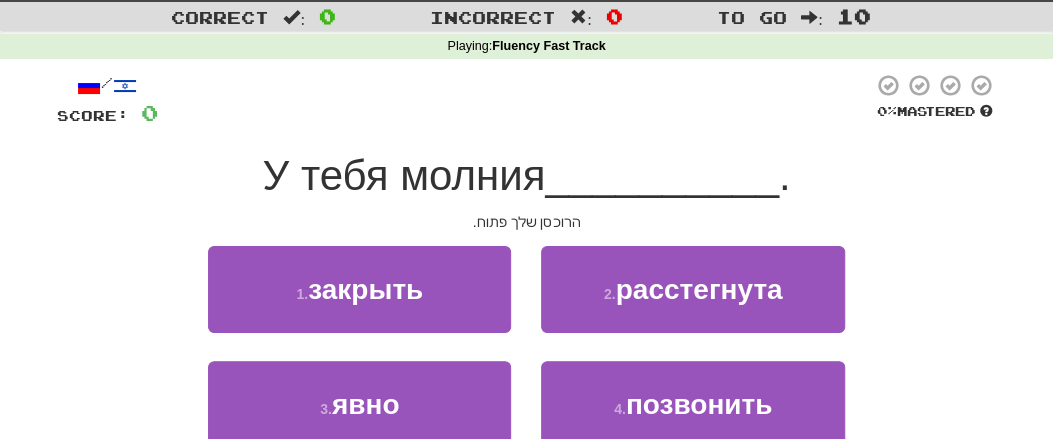 scroll, scrollTop: 34, scrollLeft: 0, axis: vertical 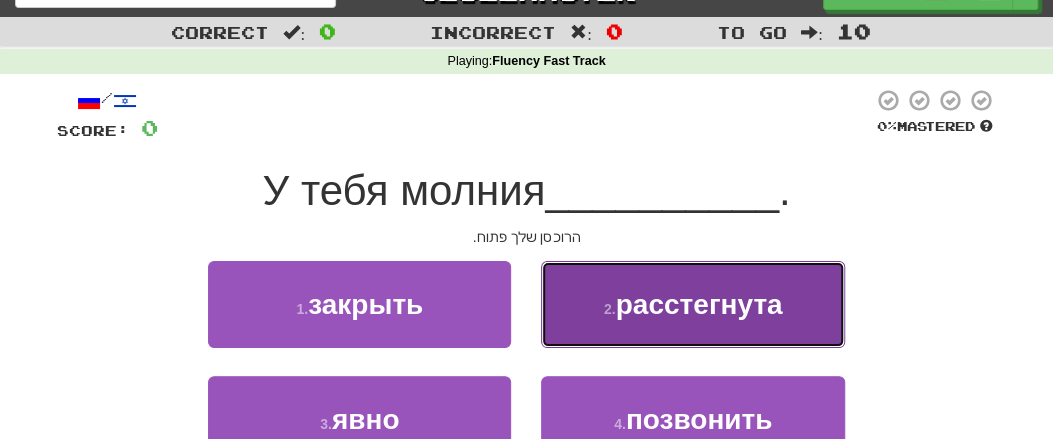 click on "расстегнута" at bounding box center [699, 304] 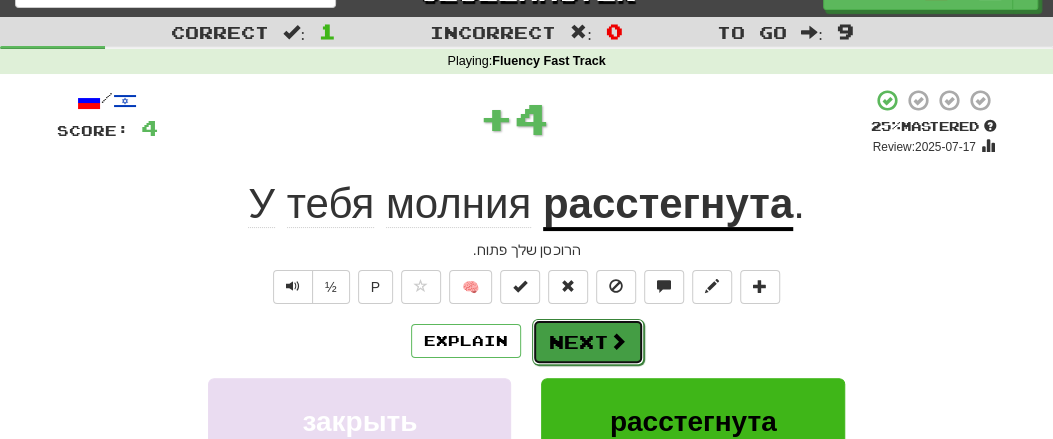 click on "Next" at bounding box center [588, 342] 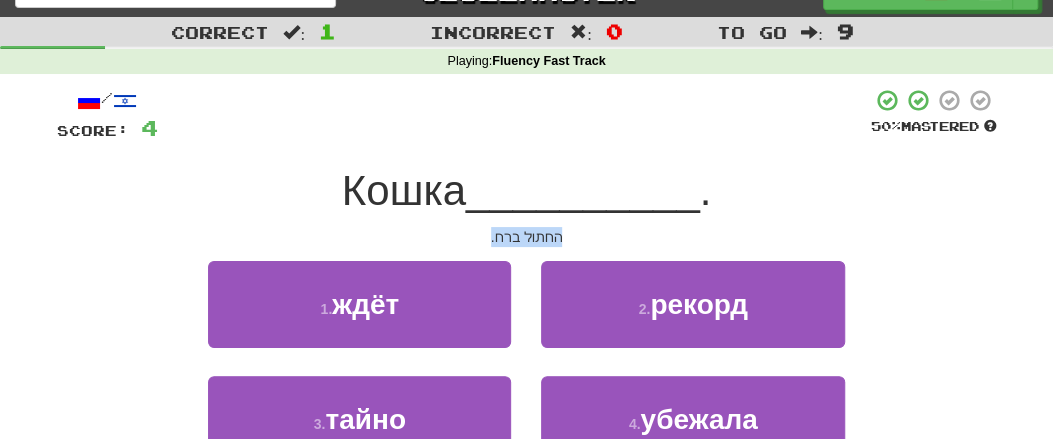 drag, startPoint x: 484, startPoint y: 238, endPoint x: 617, endPoint y: 236, distance: 133.01503 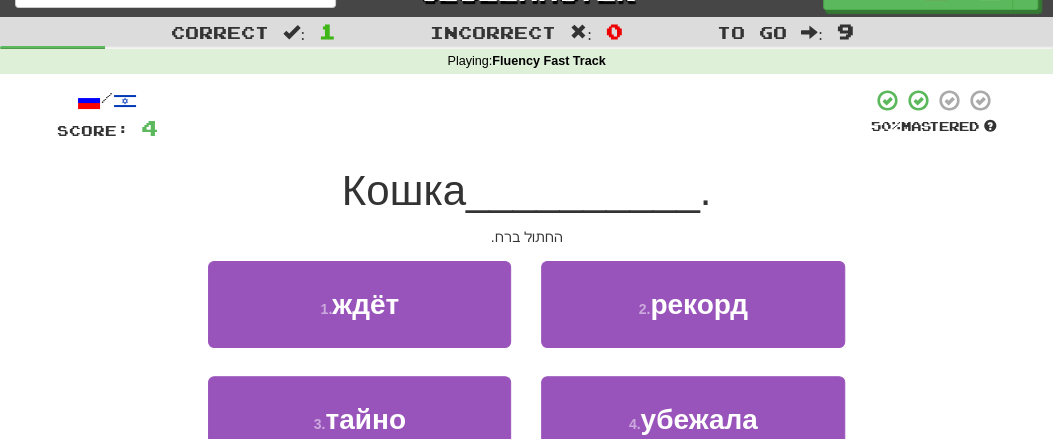 click on "החתול ברח." at bounding box center (527, 237) 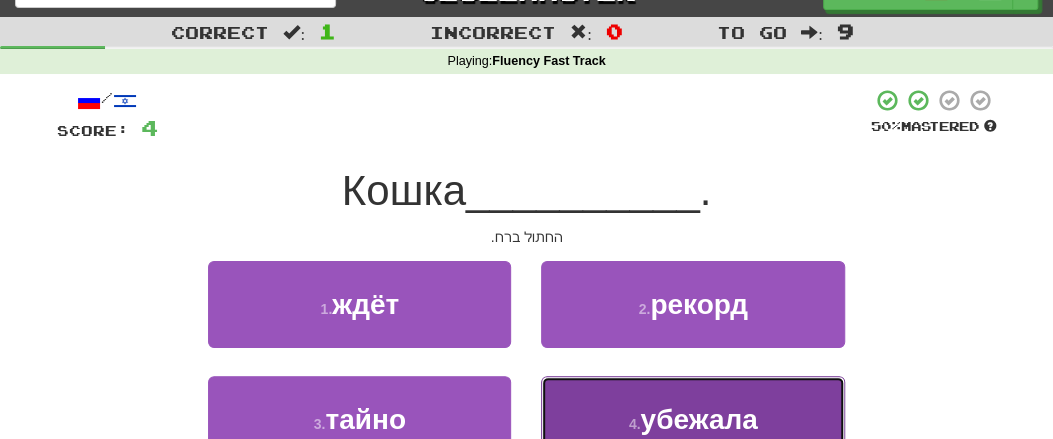 click on "убежала" at bounding box center [698, 419] 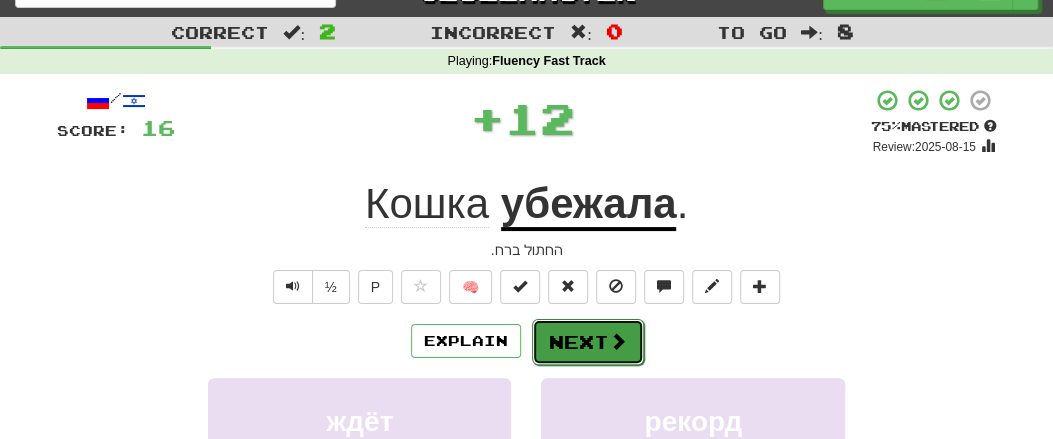 click on "Next" at bounding box center [588, 342] 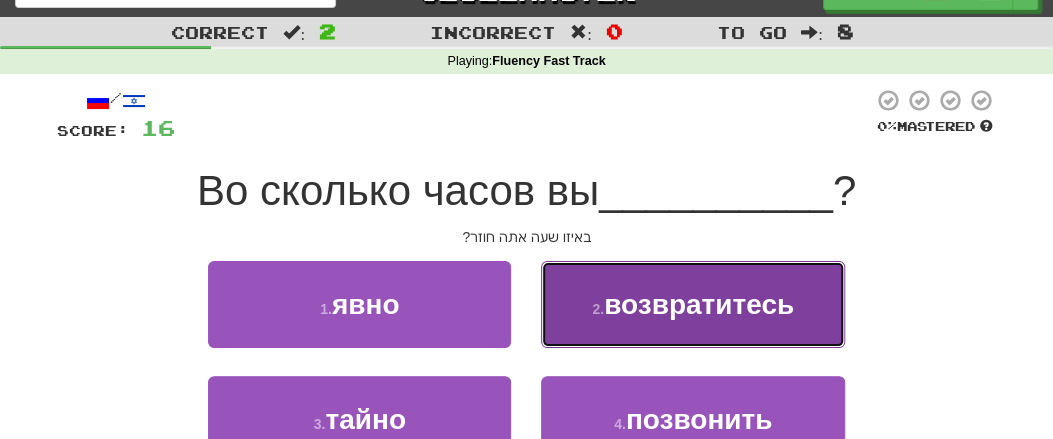 click on "возвратитесь" at bounding box center (699, 304) 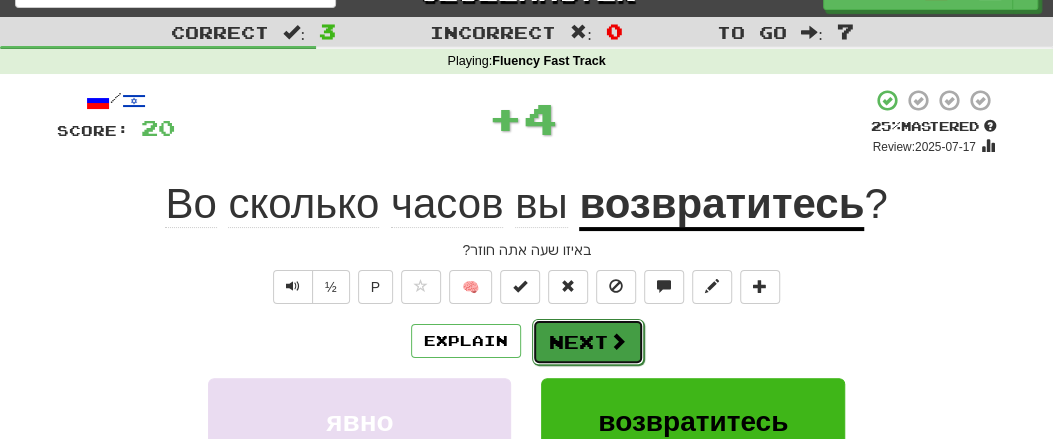 click on "Next" at bounding box center [588, 342] 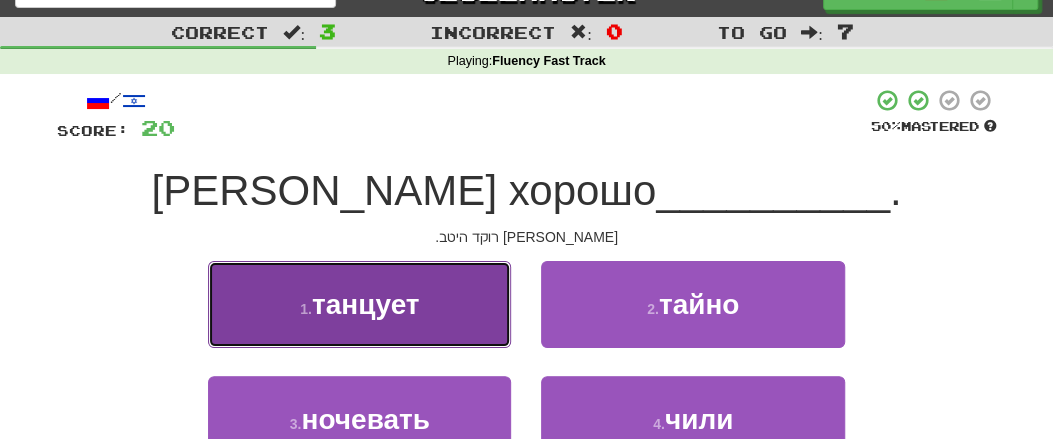 click on "1 .  танцует" at bounding box center (359, 304) 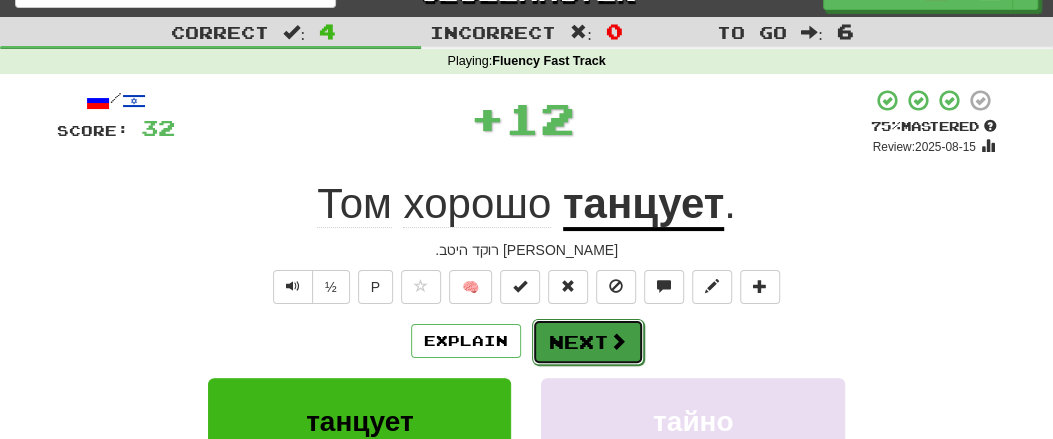 click on "Next" at bounding box center [588, 342] 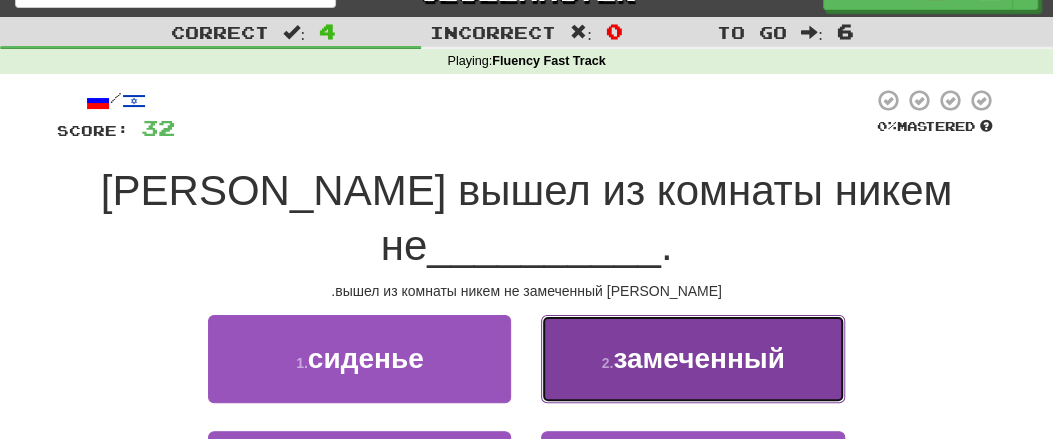 click on "замеченный" at bounding box center [699, 358] 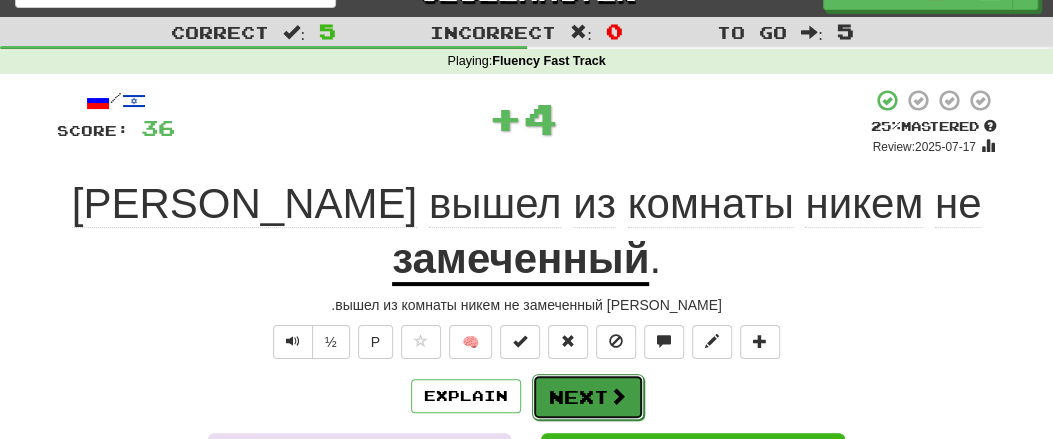 click on "Next" at bounding box center (588, 397) 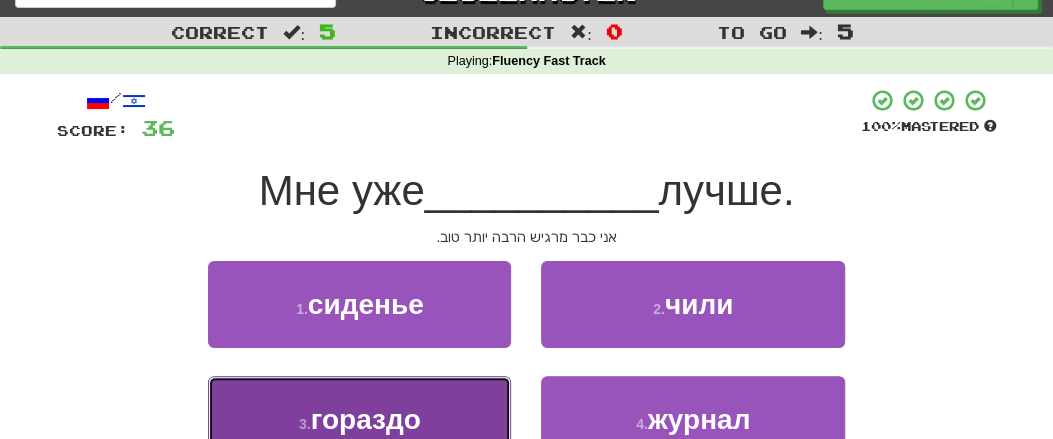 click on "гораздо" at bounding box center (366, 419) 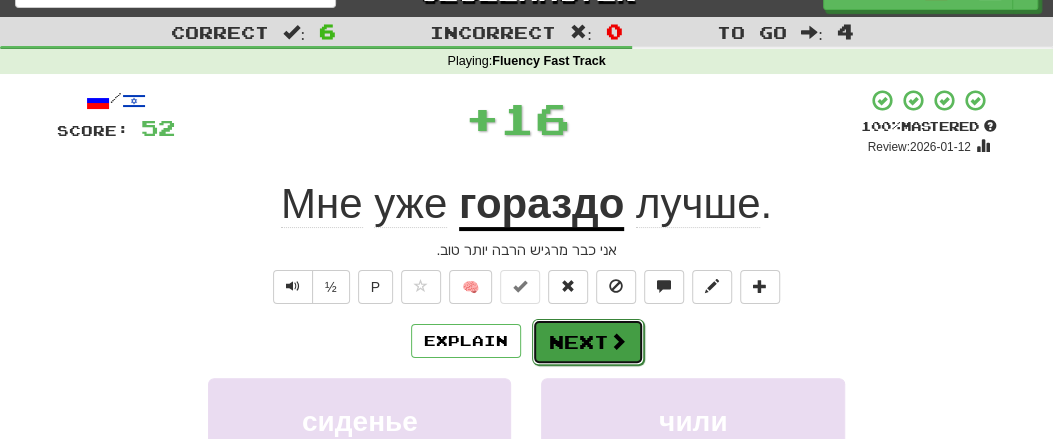 click on "Next" at bounding box center (588, 342) 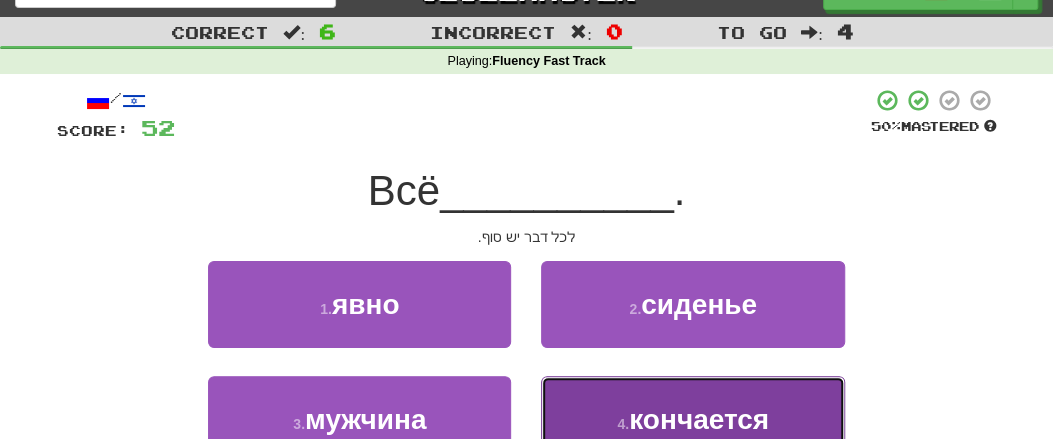 click on "кончается" at bounding box center (699, 419) 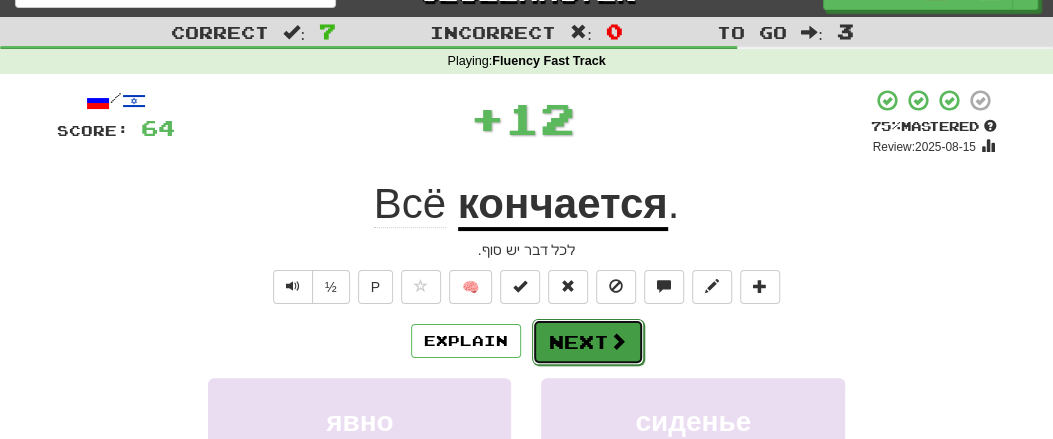 click on "Next" at bounding box center (588, 342) 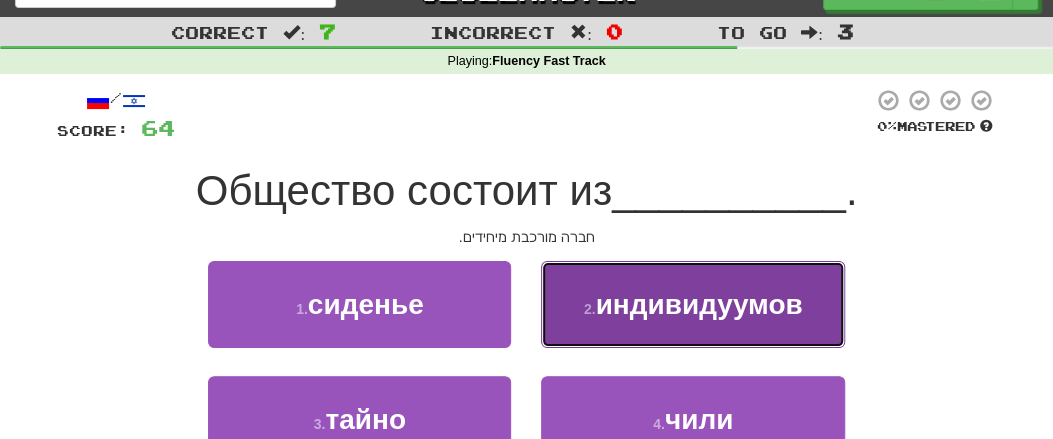click on "индивидуумов" at bounding box center (698, 304) 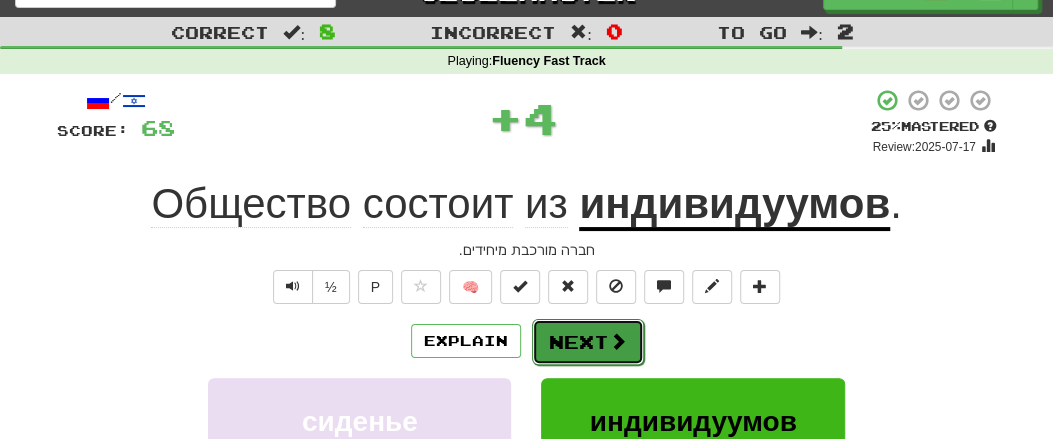 click on "Next" at bounding box center (588, 342) 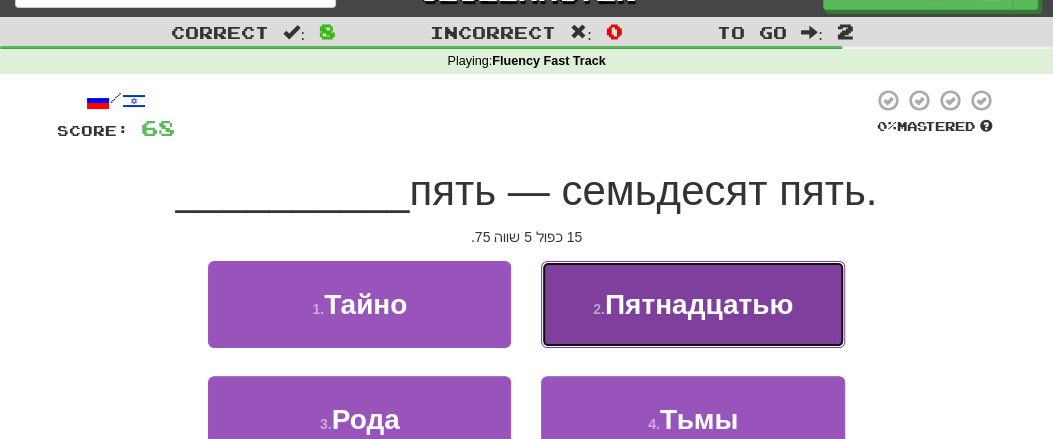 click on "Пятнадцатью" at bounding box center [699, 304] 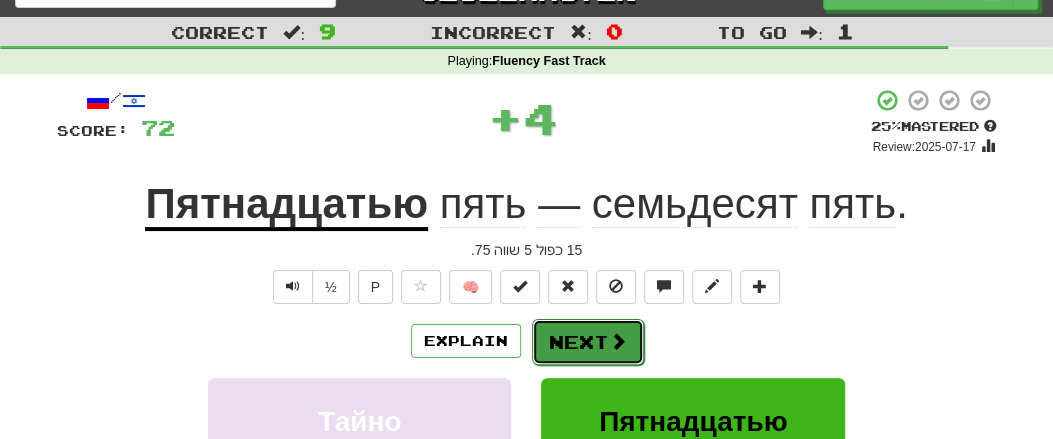 click on "Next" at bounding box center [588, 342] 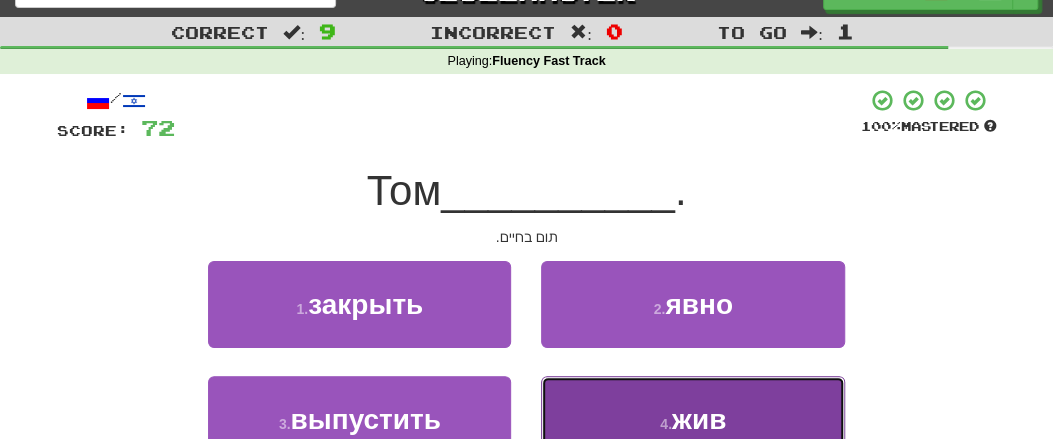click on "жив" at bounding box center (699, 419) 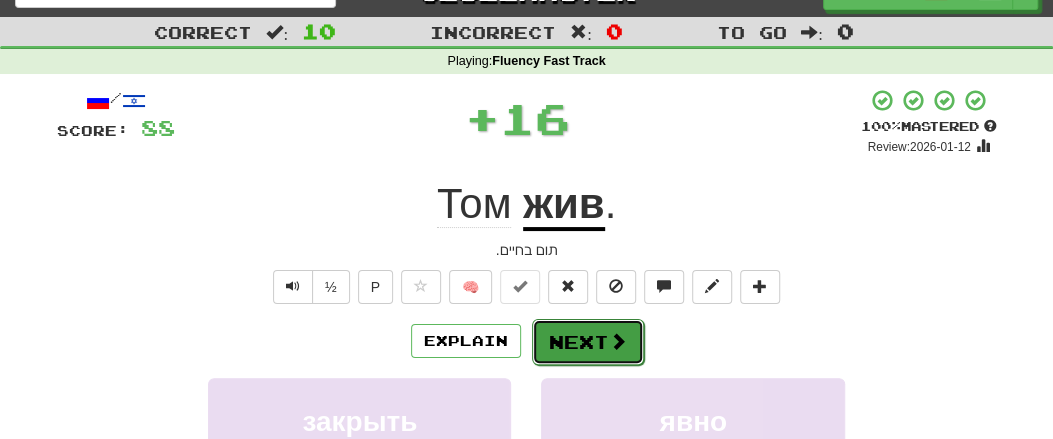 click on "Next" at bounding box center (588, 342) 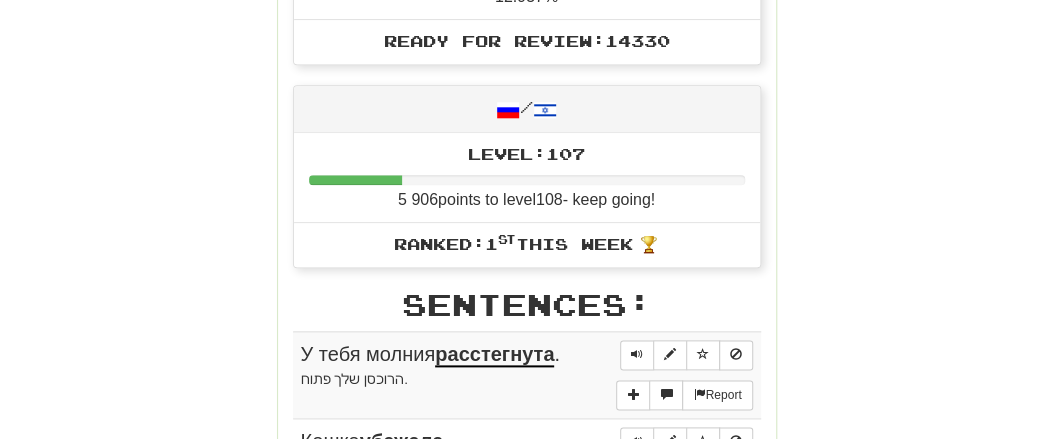 scroll, scrollTop: 866, scrollLeft: 0, axis: vertical 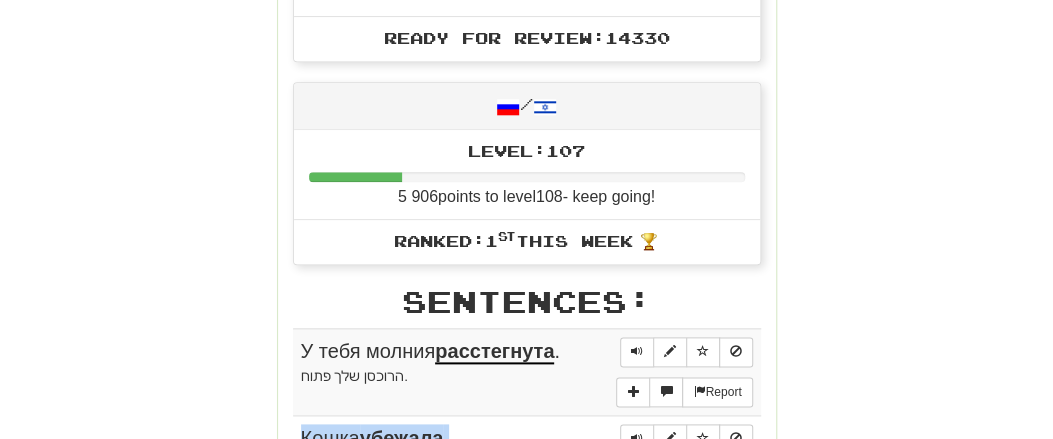 drag, startPoint x: 280, startPoint y: 341, endPoint x: 571, endPoint y: 431, distance: 304.59973 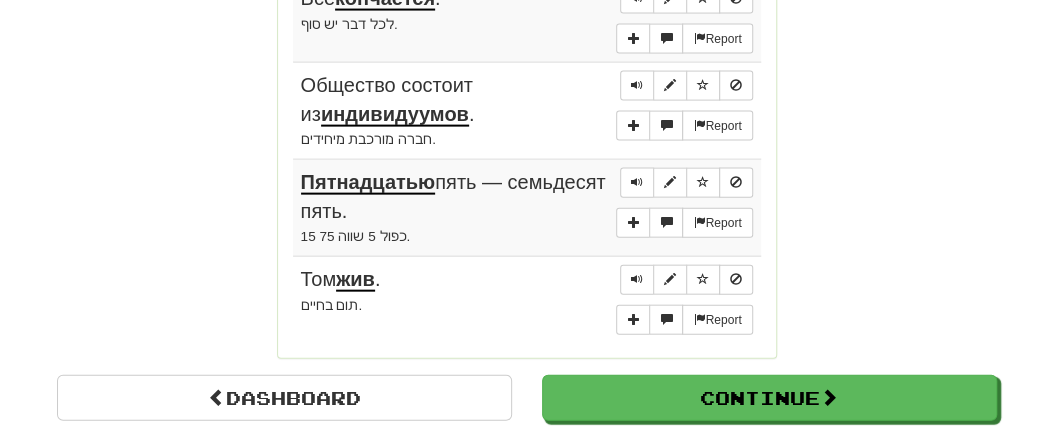 scroll, scrollTop: 1802, scrollLeft: 0, axis: vertical 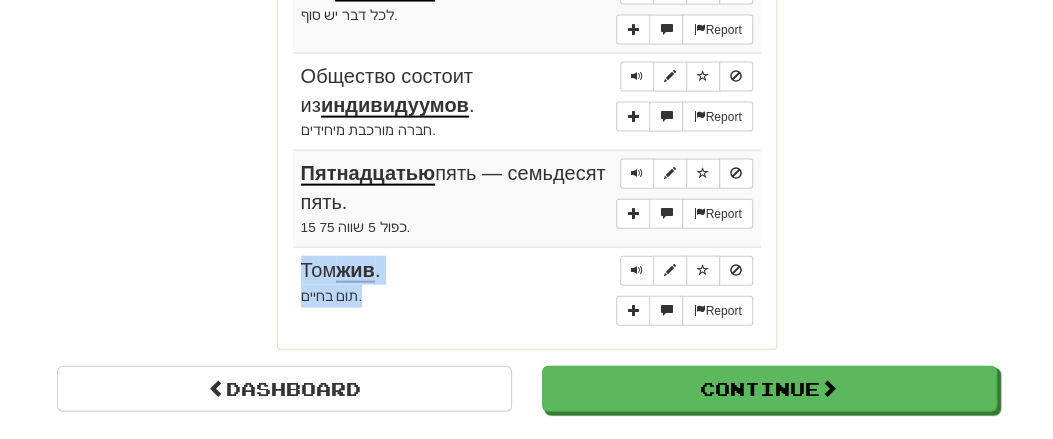 click on "Report [PERSON_NAME]  жив . [PERSON_NAME] בחיים." at bounding box center [527, 291] 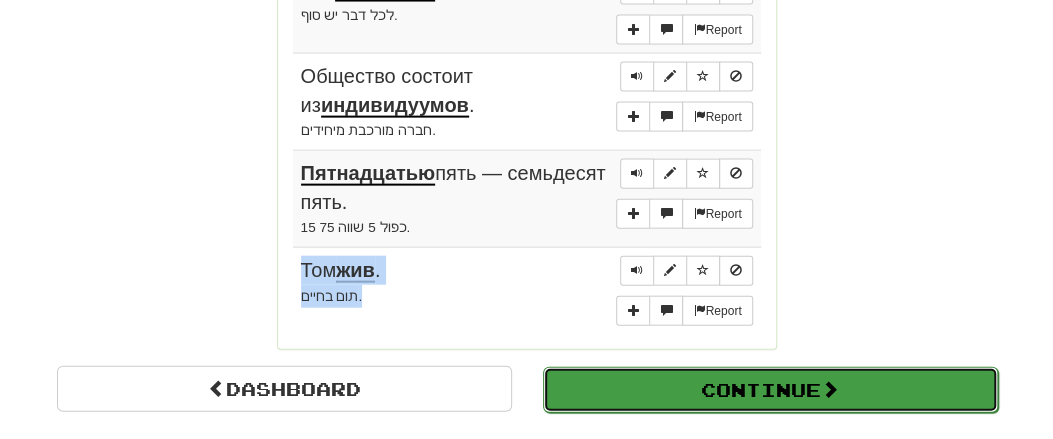 click on "Continue" at bounding box center [770, 390] 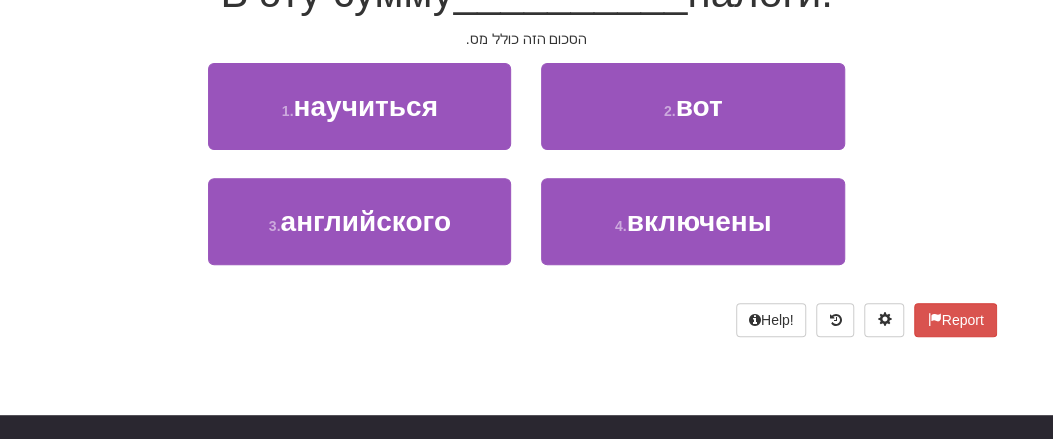 scroll, scrollTop: 138, scrollLeft: 0, axis: vertical 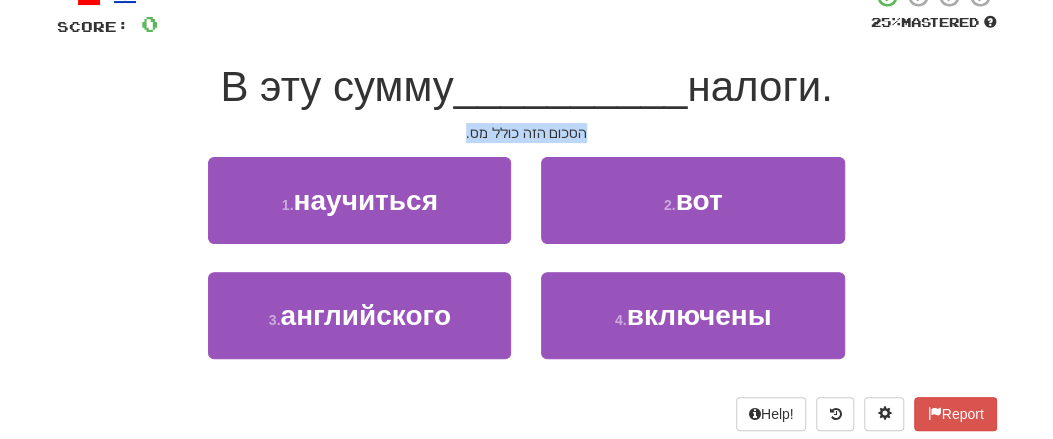 drag, startPoint x: 466, startPoint y: 130, endPoint x: 639, endPoint y: 142, distance: 173.41568 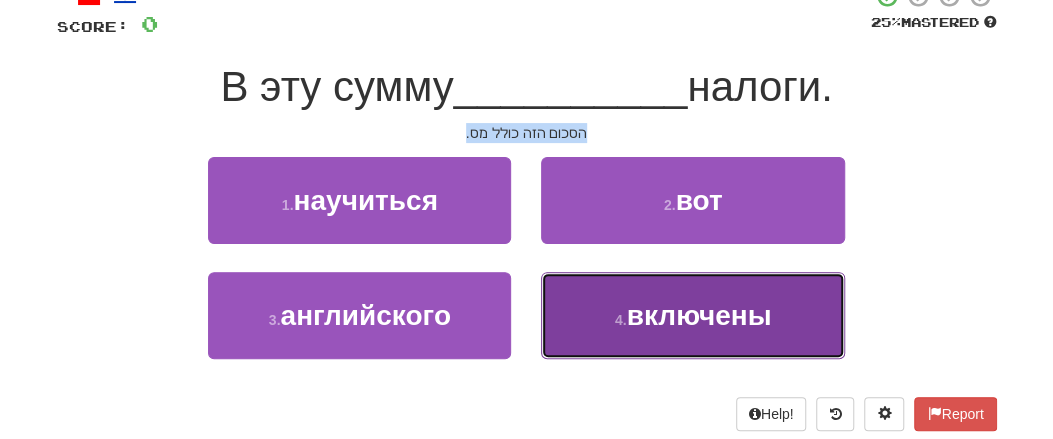 click on "включены" at bounding box center [699, 315] 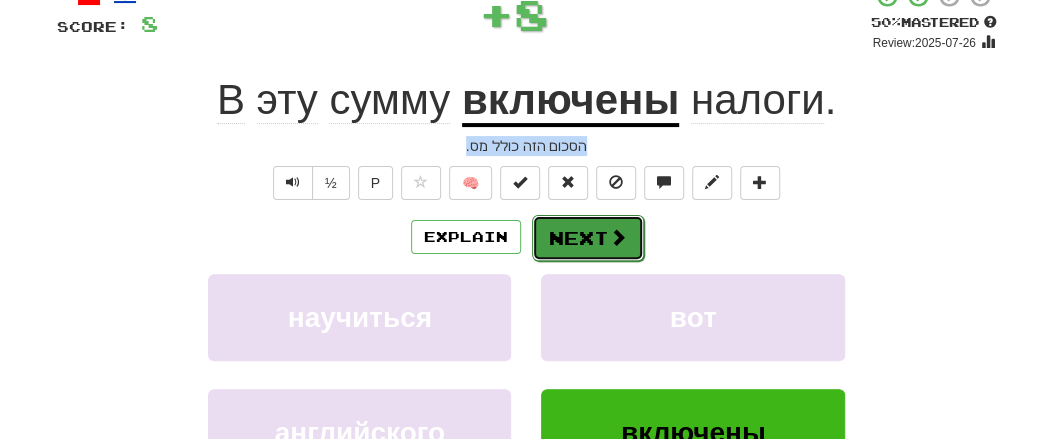 click on "Next" at bounding box center [588, 238] 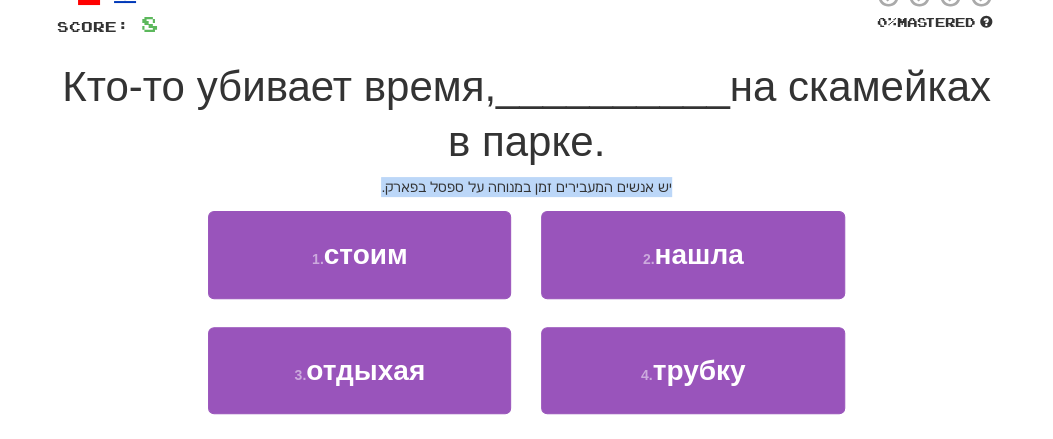 drag, startPoint x: 429, startPoint y: 201, endPoint x: 675, endPoint y: 191, distance: 246.20317 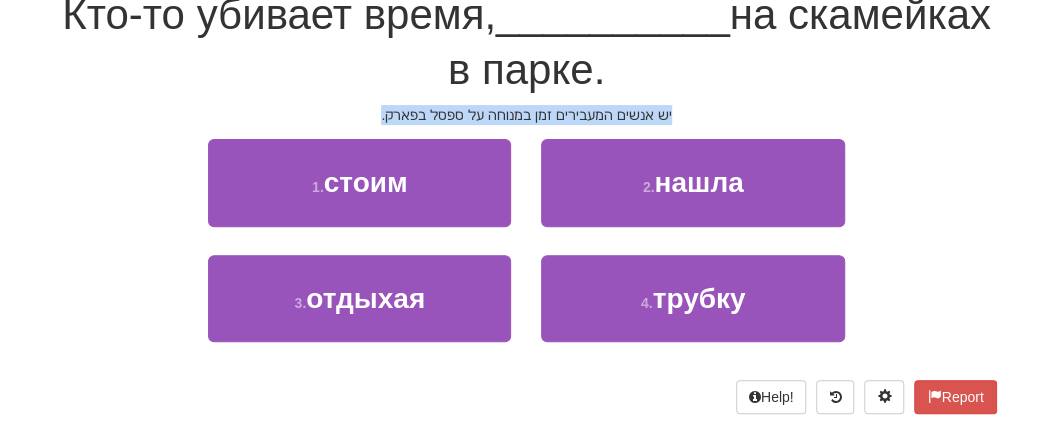 scroll, scrollTop: 242, scrollLeft: 0, axis: vertical 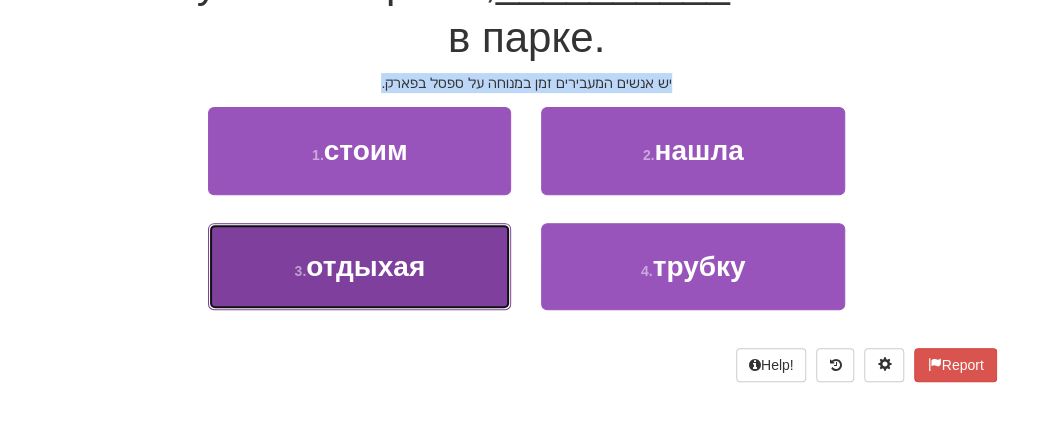 click on "отдыхая" at bounding box center (365, 266) 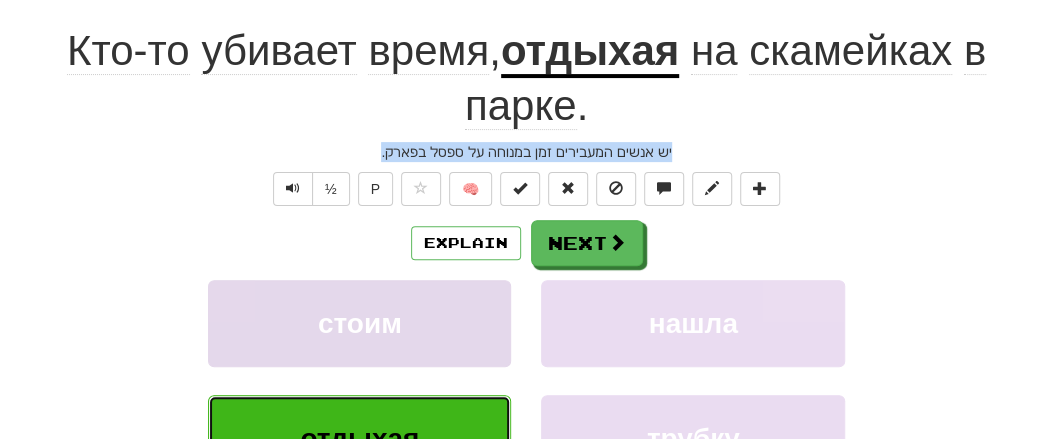 scroll, scrollTop: 151, scrollLeft: 0, axis: vertical 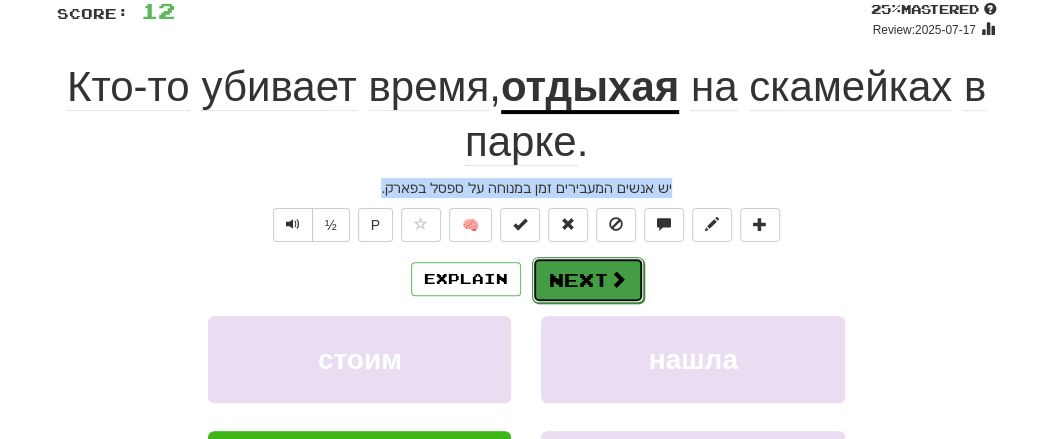 click on "Next" at bounding box center (588, 280) 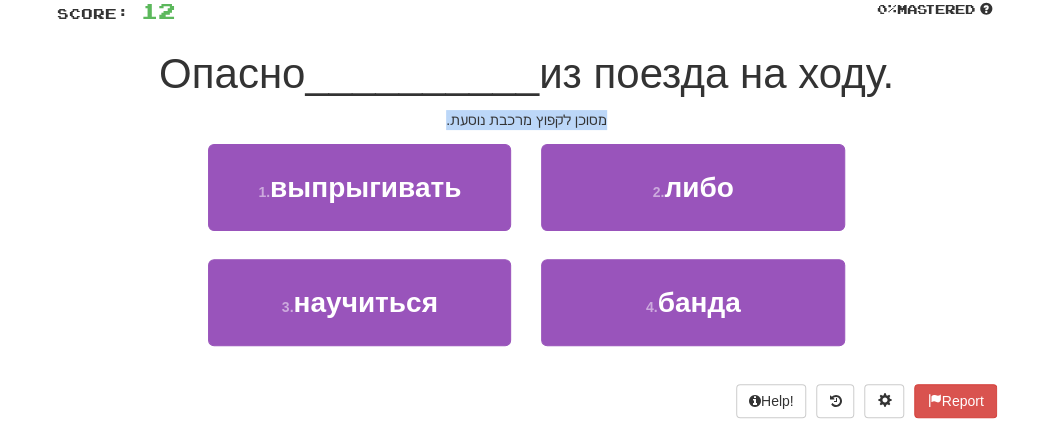 drag, startPoint x: 441, startPoint y: 119, endPoint x: 626, endPoint y: 119, distance: 185 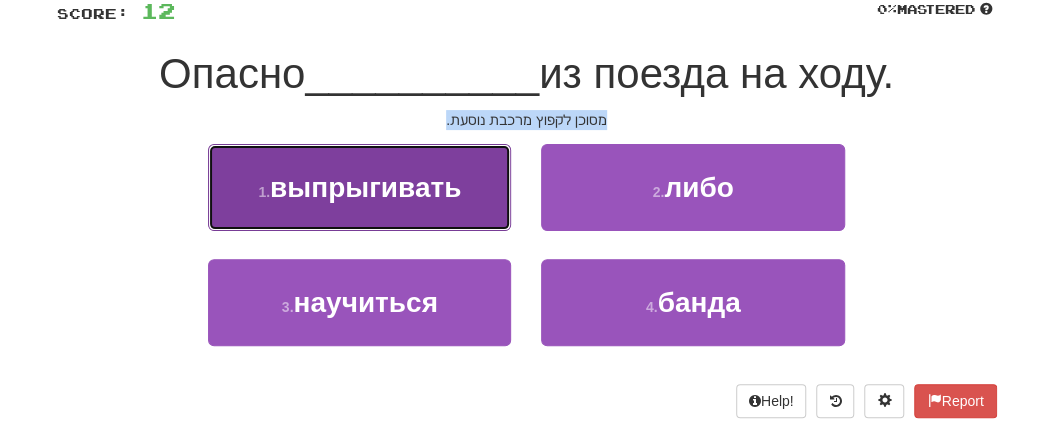 click on "выпрыгивать" at bounding box center [365, 187] 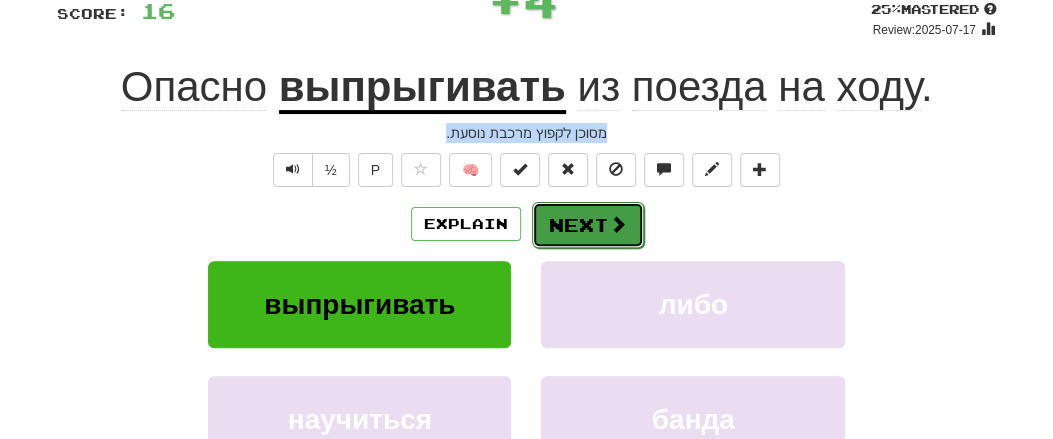 click at bounding box center [618, 224] 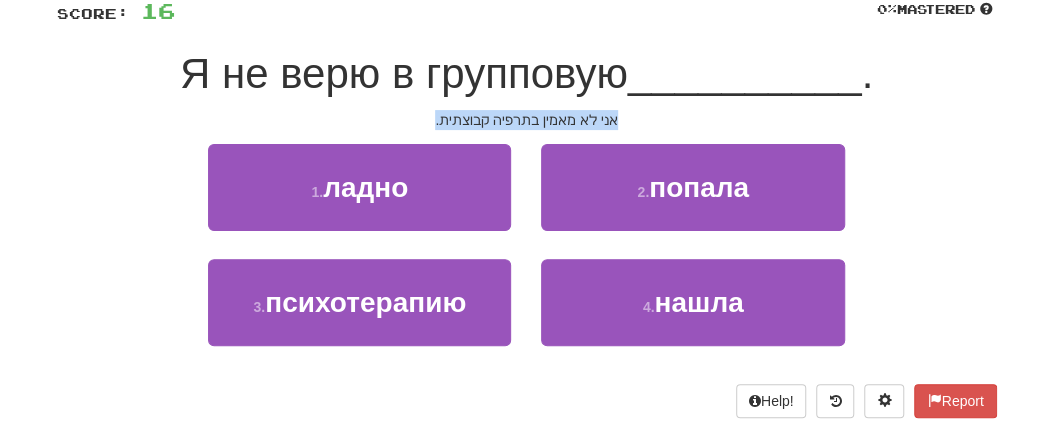 drag, startPoint x: 396, startPoint y: 125, endPoint x: 631, endPoint y: 109, distance: 235.54405 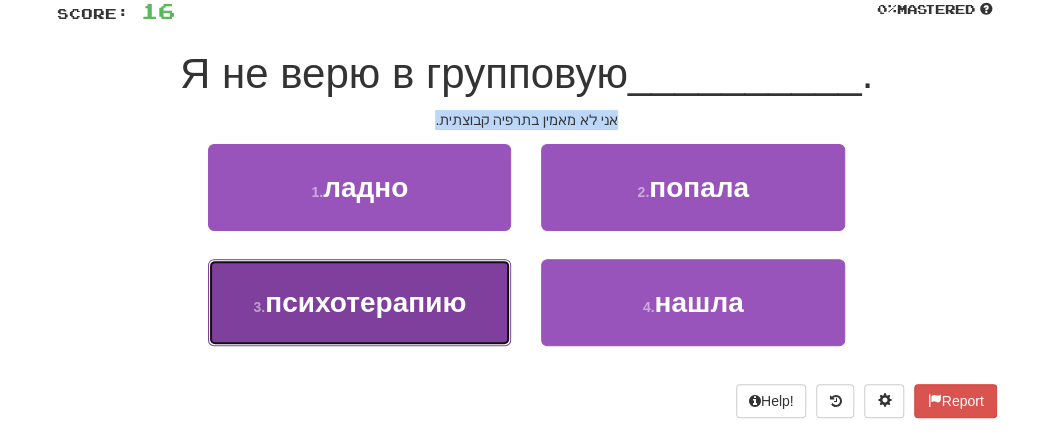 click on "психотерапию" at bounding box center (365, 302) 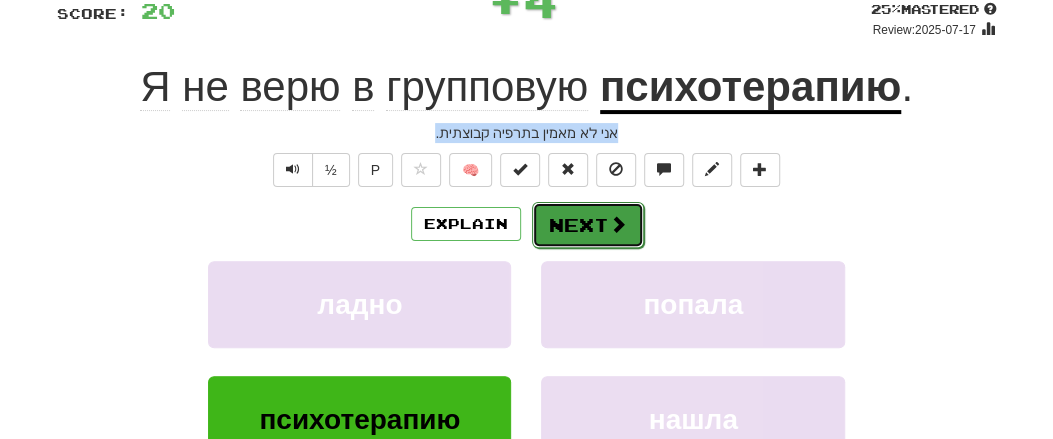 click at bounding box center [618, 224] 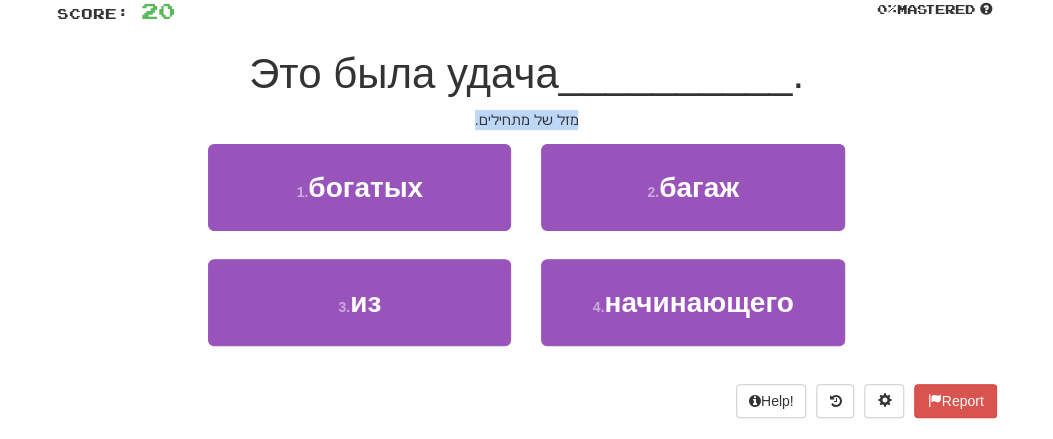 drag, startPoint x: 470, startPoint y: 119, endPoint x: 606, endPoint y: 121, distance: 136.01471 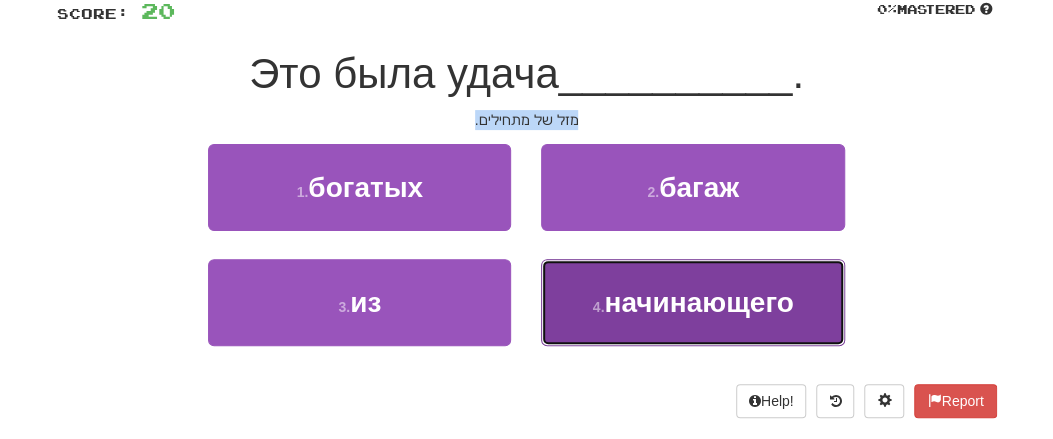 click on "начинающего" at bounding box center [698, 302] 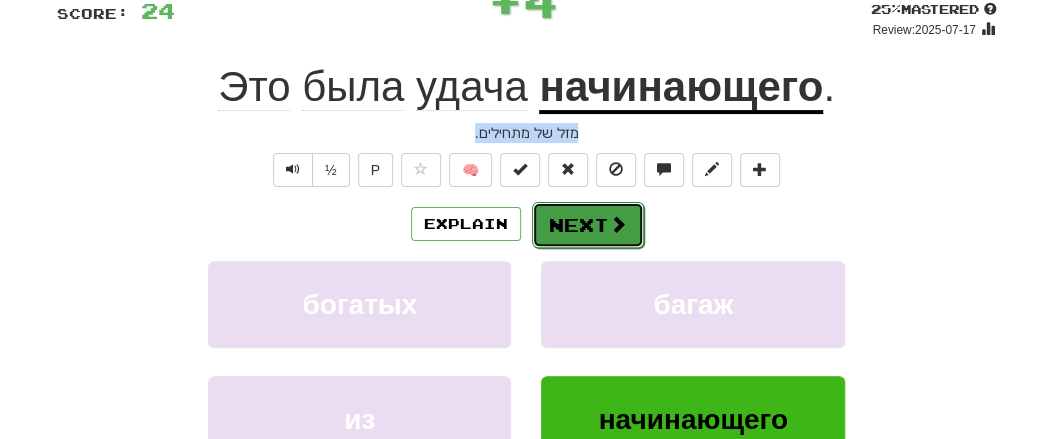click on "Next" at bounding box center [588, 225] 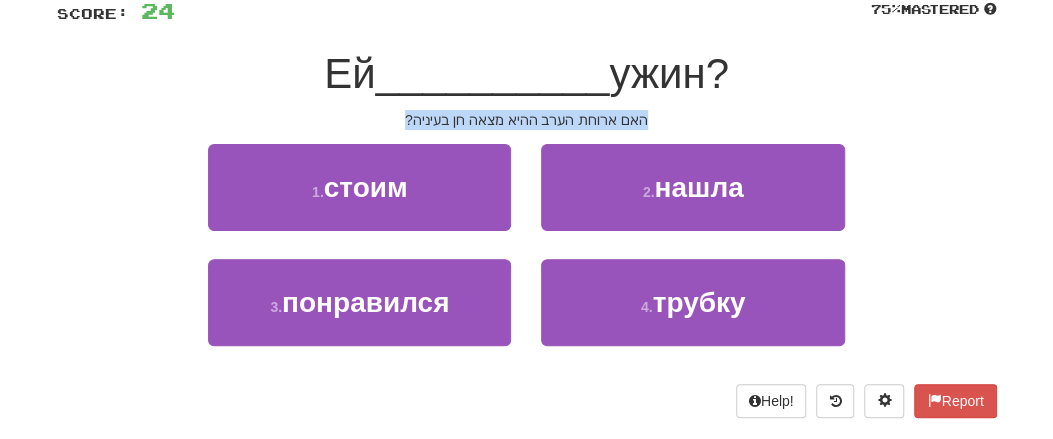 drag, startPoint x: 393, startPoint y: 118, endPoint x: 646, endPoint y: 130, distance: 253.28442 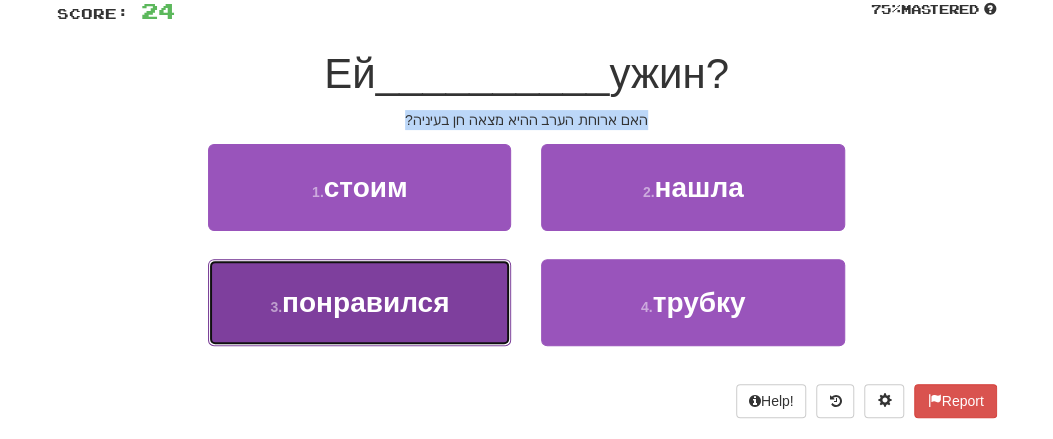 click on "понравился" at bounding box center [365, 302] 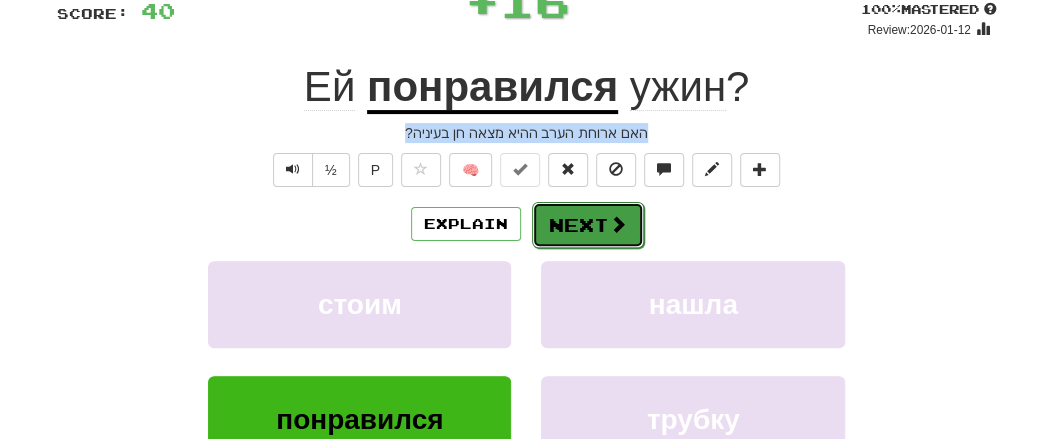 click at bounding box center (618, 224) 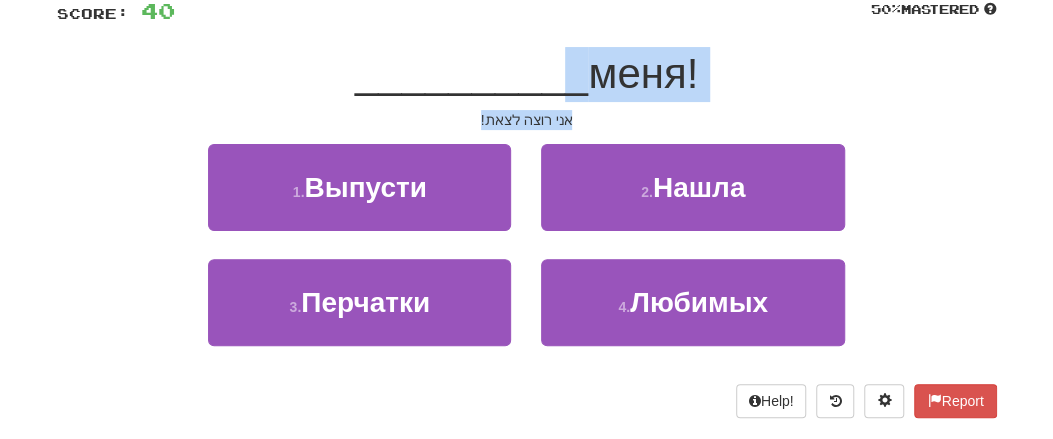 drag, startPoint x: 483, startPoint y: 107, endPoint x: 570, endPoint y: 106, distance: 87.005745 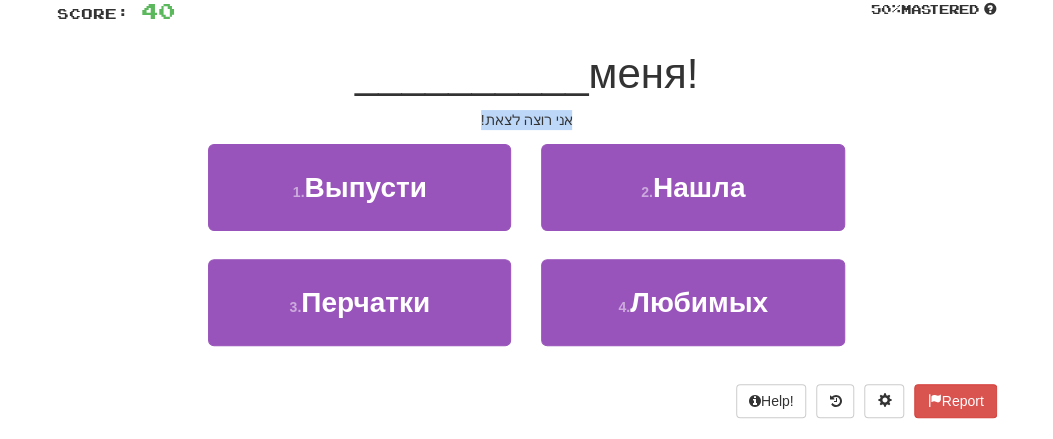 drag, startPoint x: 431, startPoint y: 111, endPoint x: 594, endPoint y: 126, distance: 163.68874 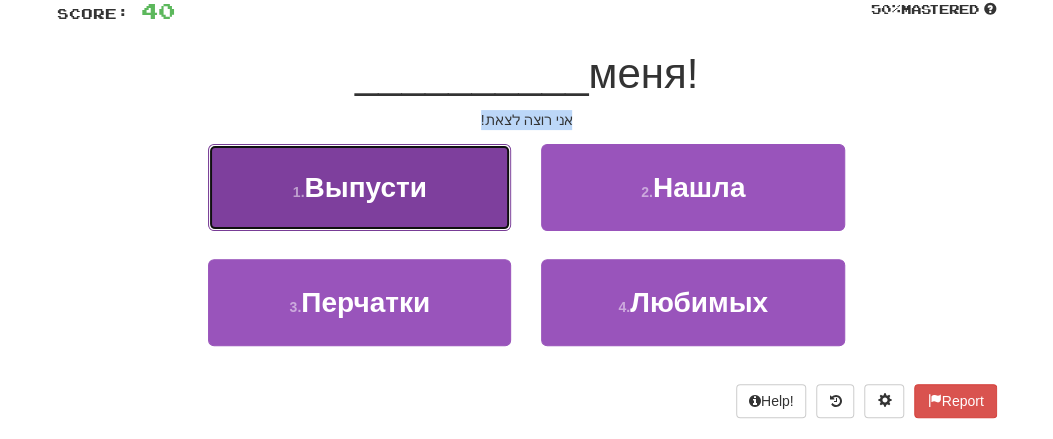 click on "Выпусти" at bounding box center [365, 187] 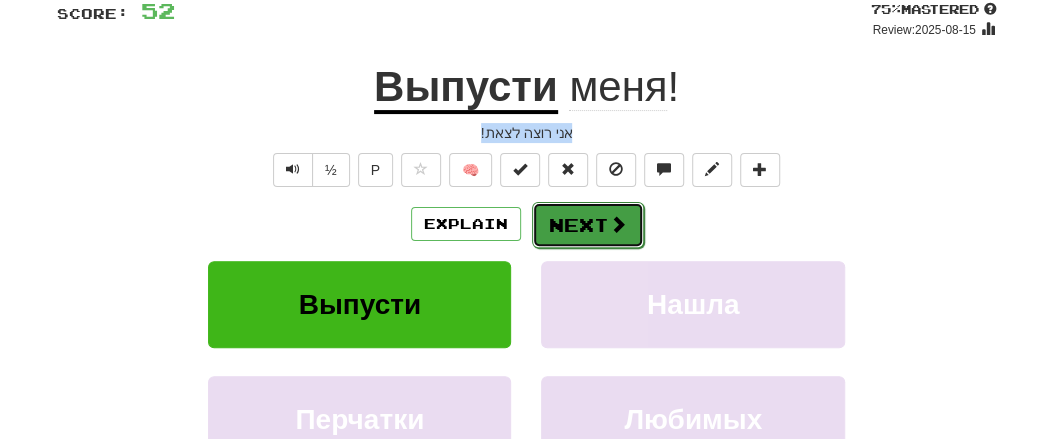 click on "Next" at bounding box center (588, 225) 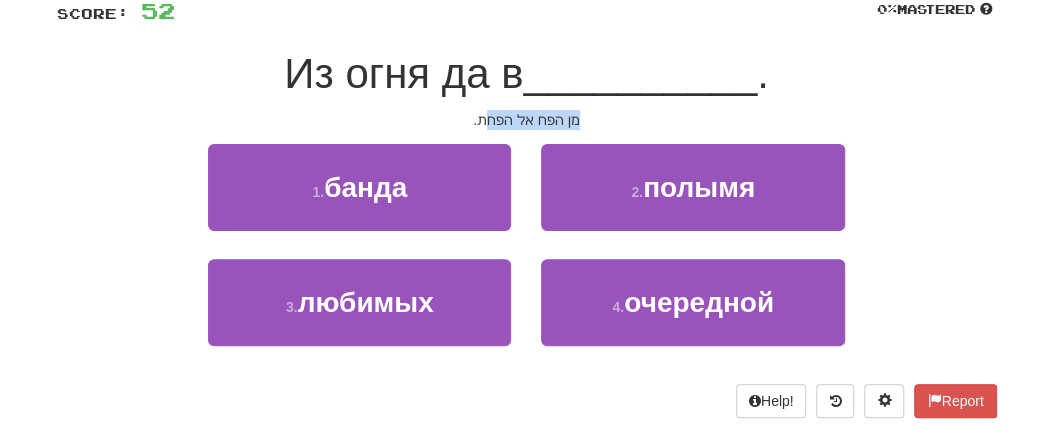 drag, startPoint x: 489, startPoint y: 128, endPoint x: 620, endPoint y: 129, distance: 131.00381 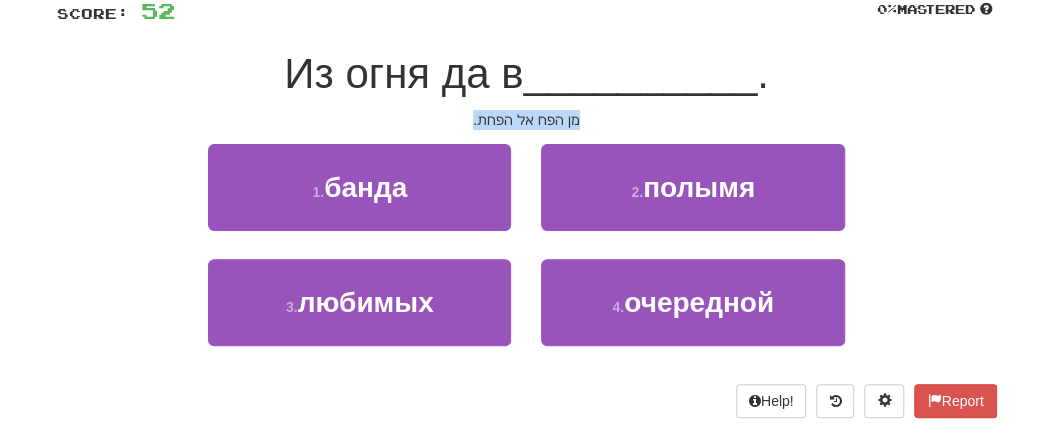 drag, startPoint x: 443, startPoint y: 114, endPoint x: 630, endPoint y: 131, distance: 187.77113 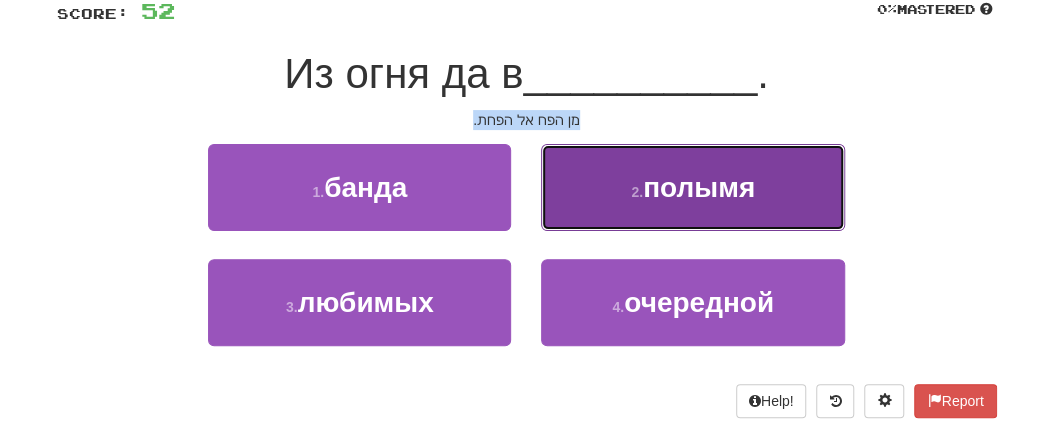 click on "2 .  полымя" at bounding box center (692, 187) 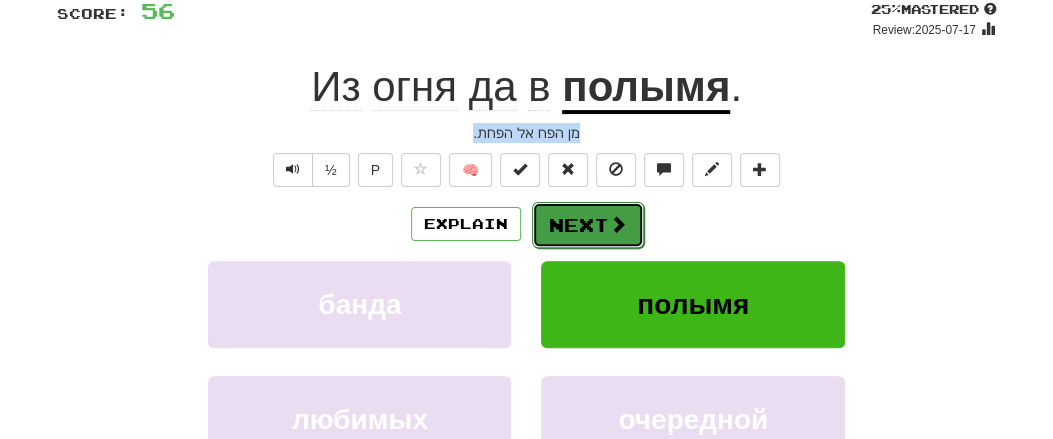 click on "Next" at bounding box center (588, 225) 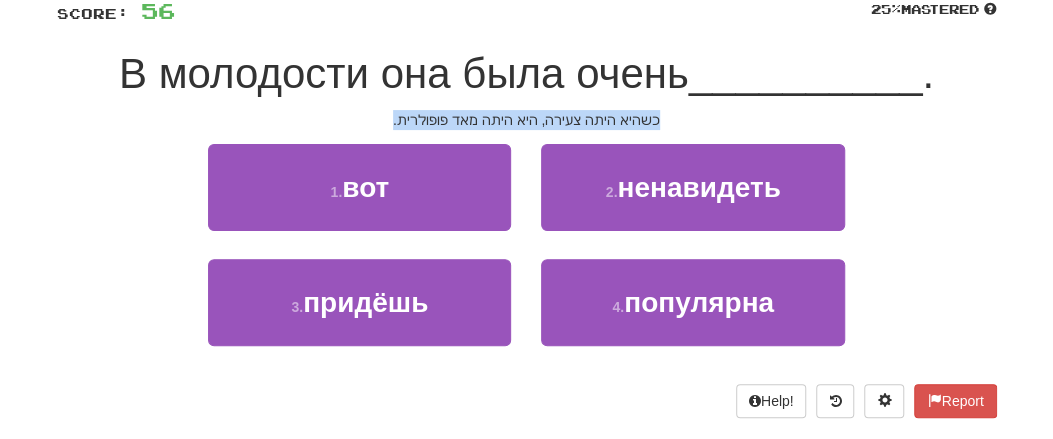 drag, startPoint x: 379, startPoint y: 123, endPoint x: 661, endPoint y: 128, distance: 282.0443 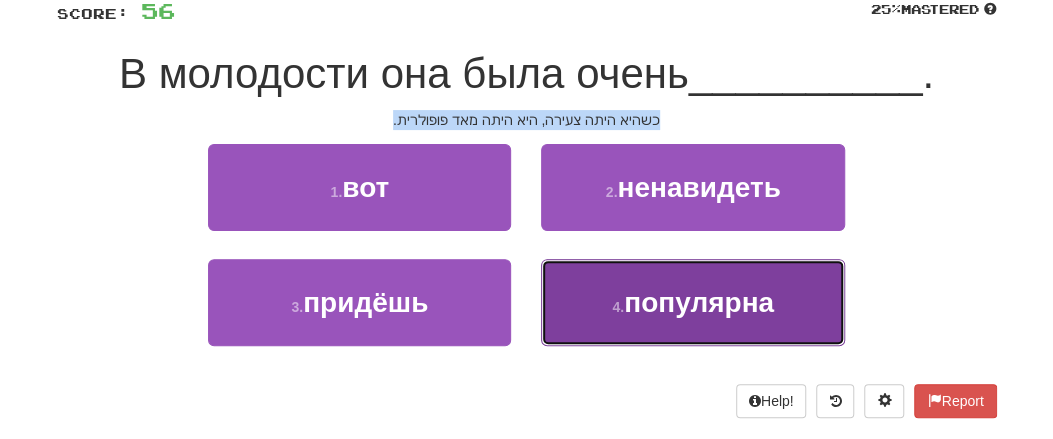 click on "популярна" at bounding box center (699, 302) 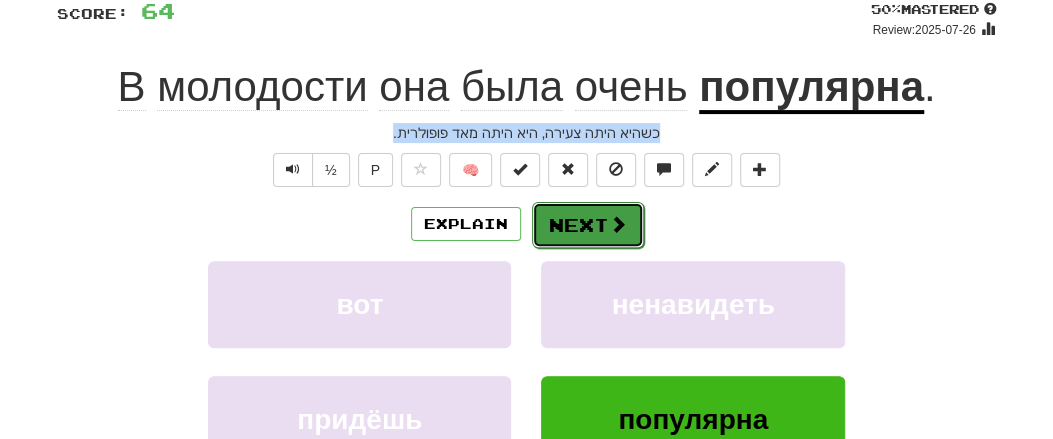 click on "Next" at bounding box center (588, 225) 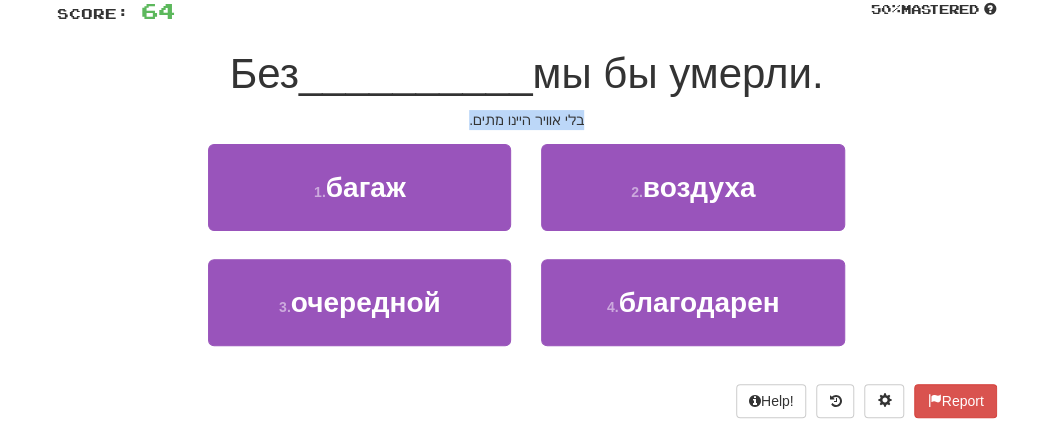 drag, startPoint x: 449, startPoint y: 121, endPoint x: 600, endPoint y: 122, distance: 151.00331 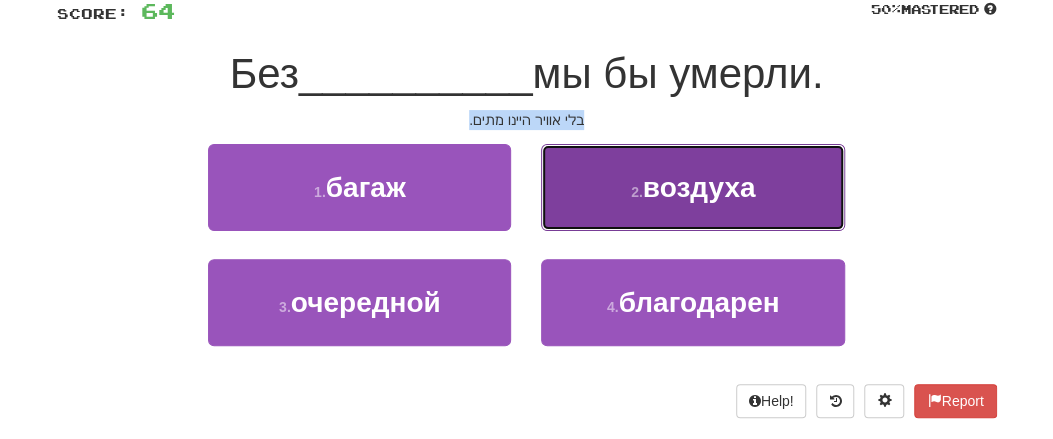 click on "воздуха" at bounding box center [699, 187] 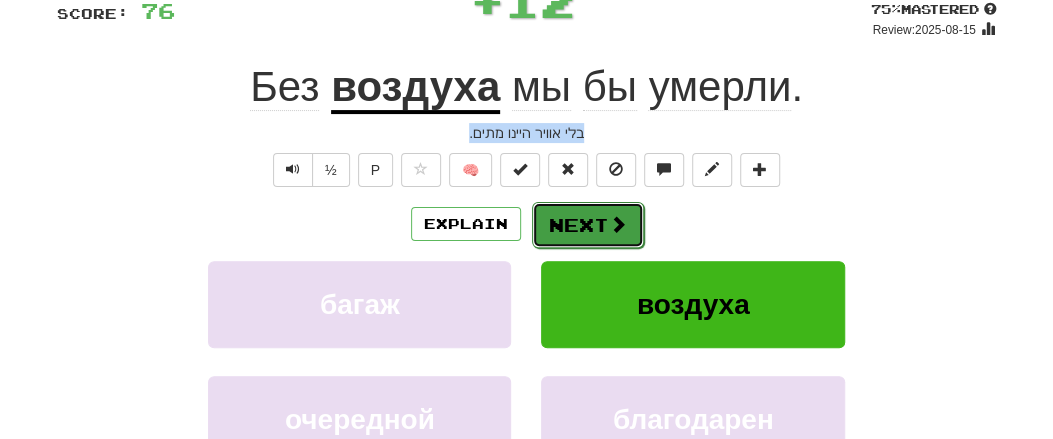 click at bounding box center (618, 224) 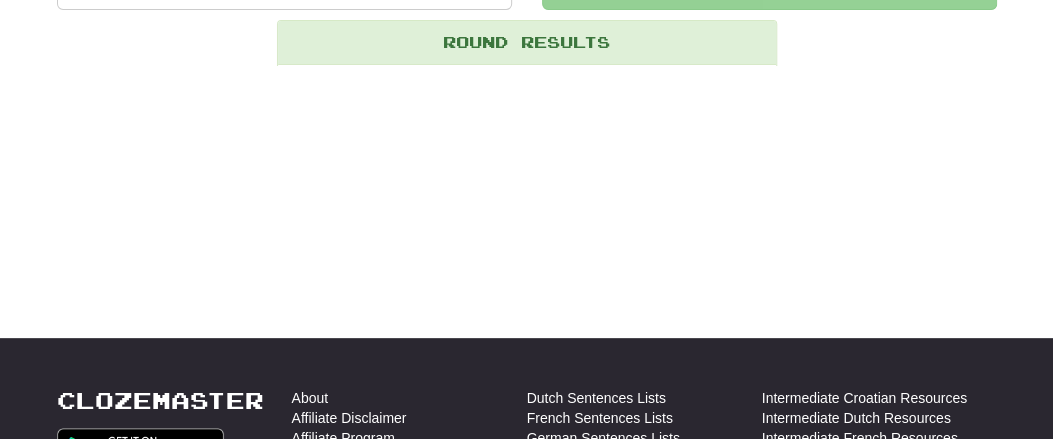 scroll, scrollTop: 238, scrollLeft: 0, axis: vertical 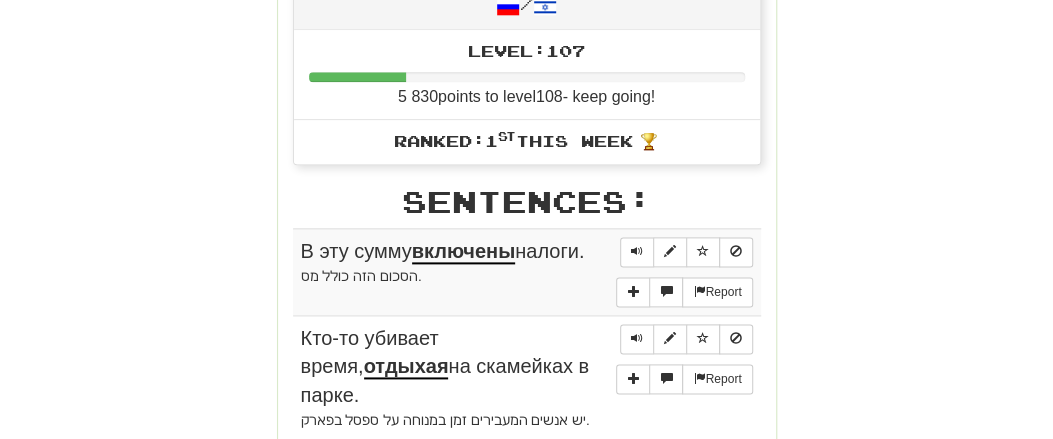 drag, startPoint x: 275, startPoint y: 239, endPoint x: 510, endPoint y: 304, distance: 243.8237 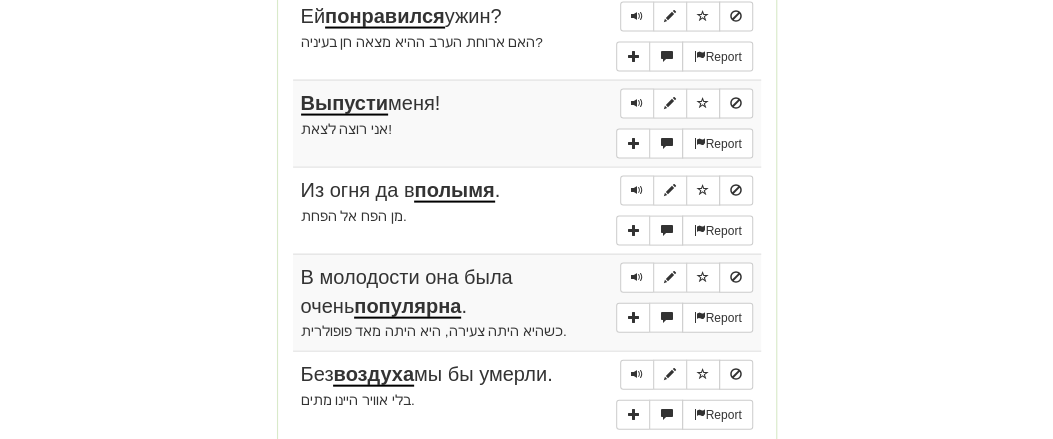 scroll, scrollTop: 1798, scrollLeft: 0, axis: vertical 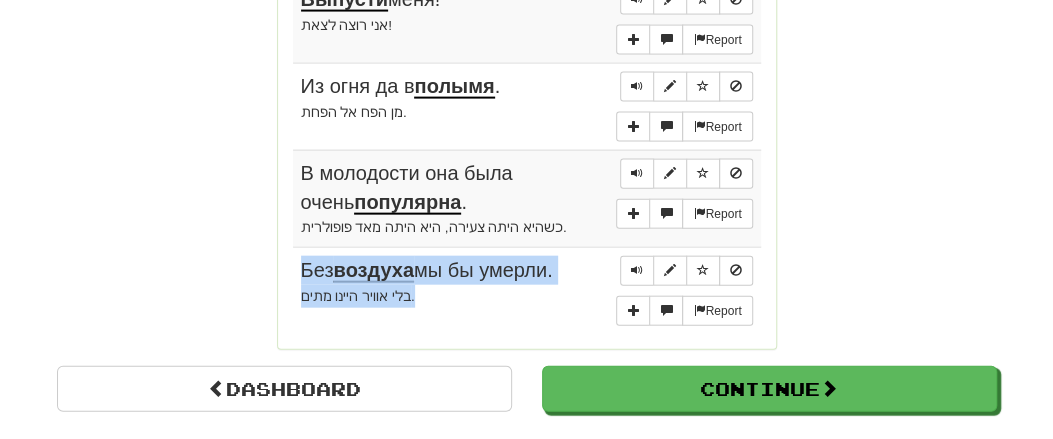 click on "בלי אוויר היינו מתים." at bounding box center [527, 296] 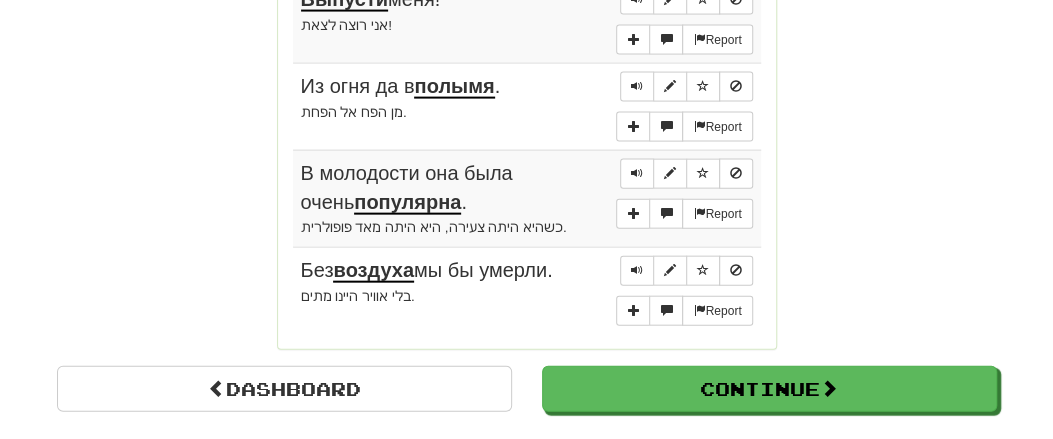 click on "Report В эту сумму  включены  налоги. הסכום הזה כולל מס.  Report Кто-то убивает время,  отдыхая  на скамейках в парке. יש אנשים המעבירים זמן במנוחה על ספסל בפארק.  Report Опасно  выпрыгивать  из поезда на ходу. מסוכן לקפוץ מרכבת נוסעת.  Report Я не верю в групповую  психотерапию . אני לא מאמין בתרפיה קבוצתית.  Report Это была удача  начинающего . מזל של מתחילים.  Report . ." at bounding box center (527, -590) 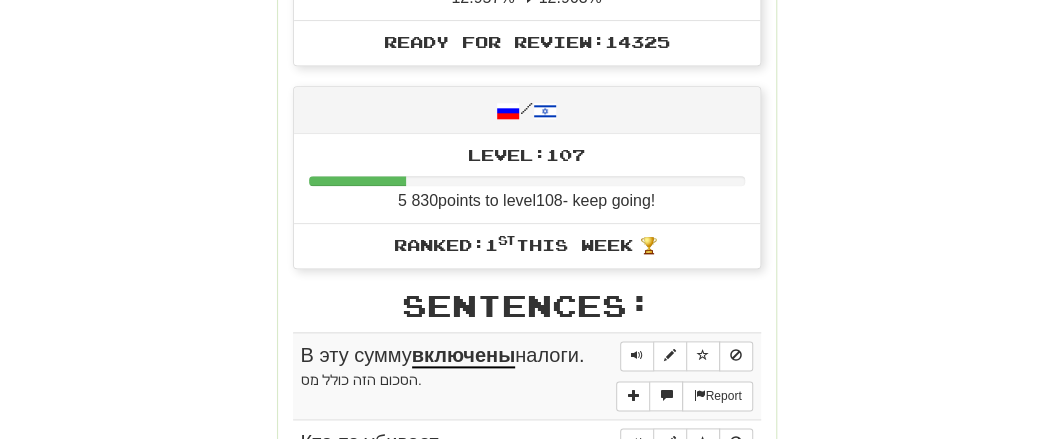 scroll, scrollTop: 758, scrollLeft: 0, axis: vertical 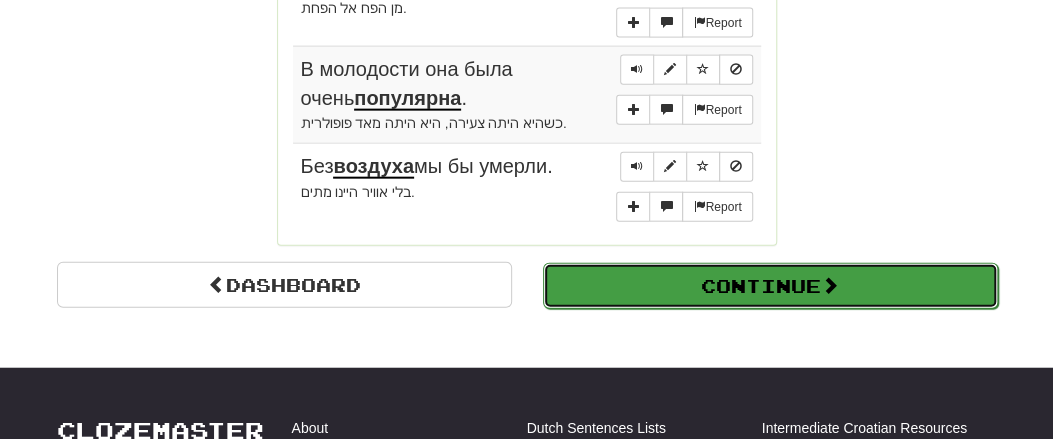 click on "Continue" at bounding box center [770, 286] 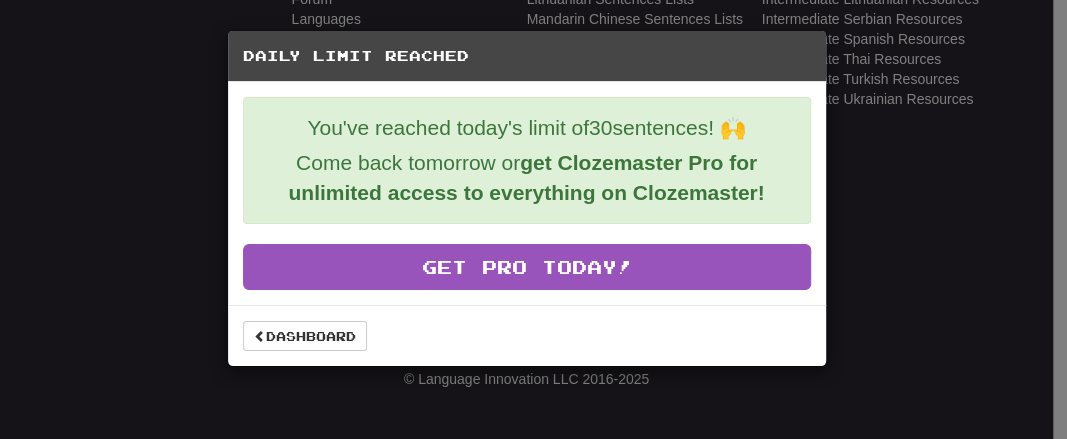 scroll, scrollTop: 866, scrollLeft: 0, axis: vertical 